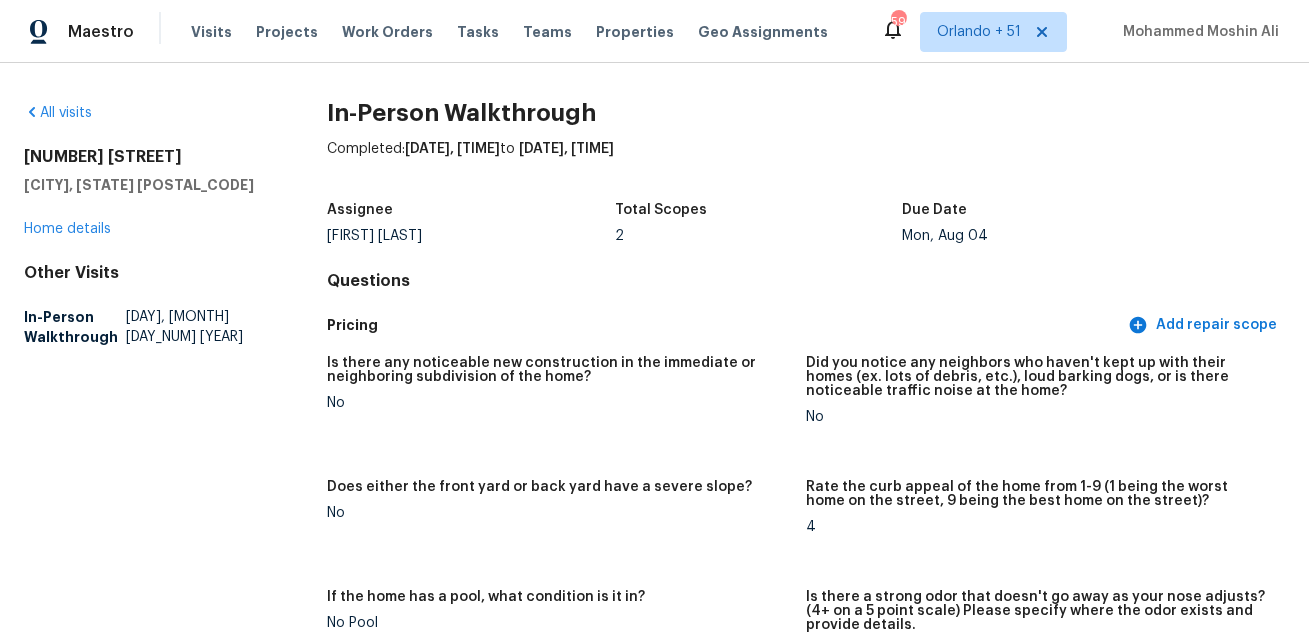 scroll, scrollTop: 0, scrollLeft: 0, axis: both 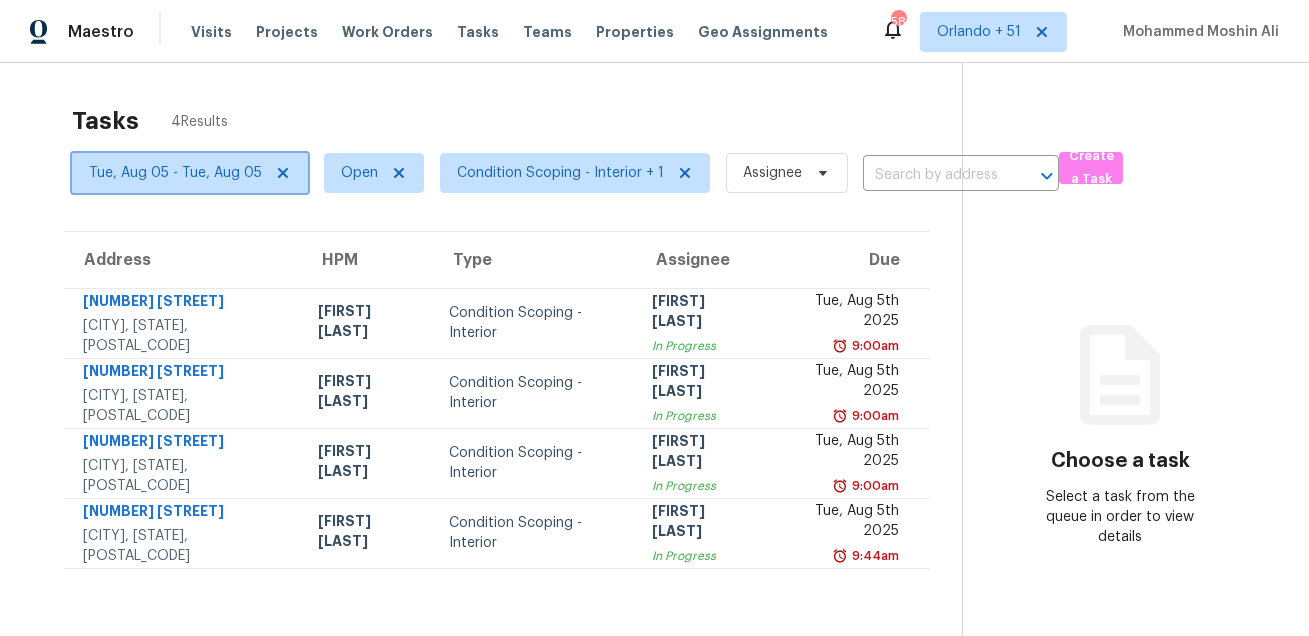 click on "Tue, Aug 05 - Tue, Aug 05" at bounding box center [175, 173] 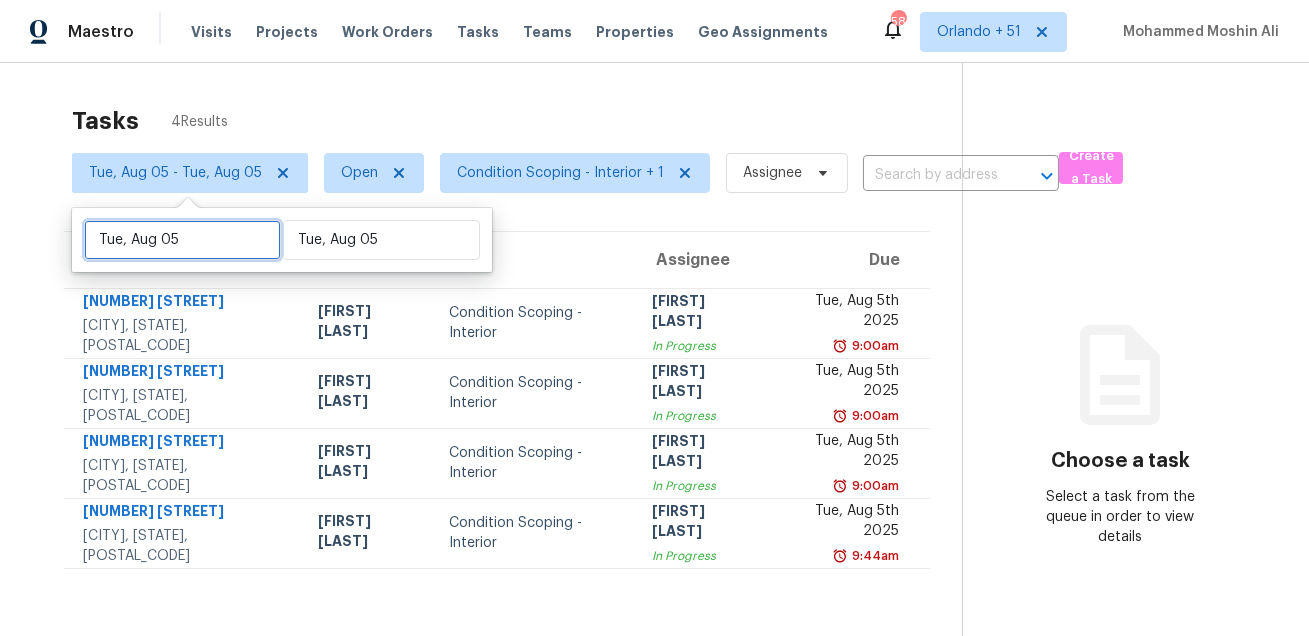 click on "Tue, Aug 05" at bounding box center (182, 240) 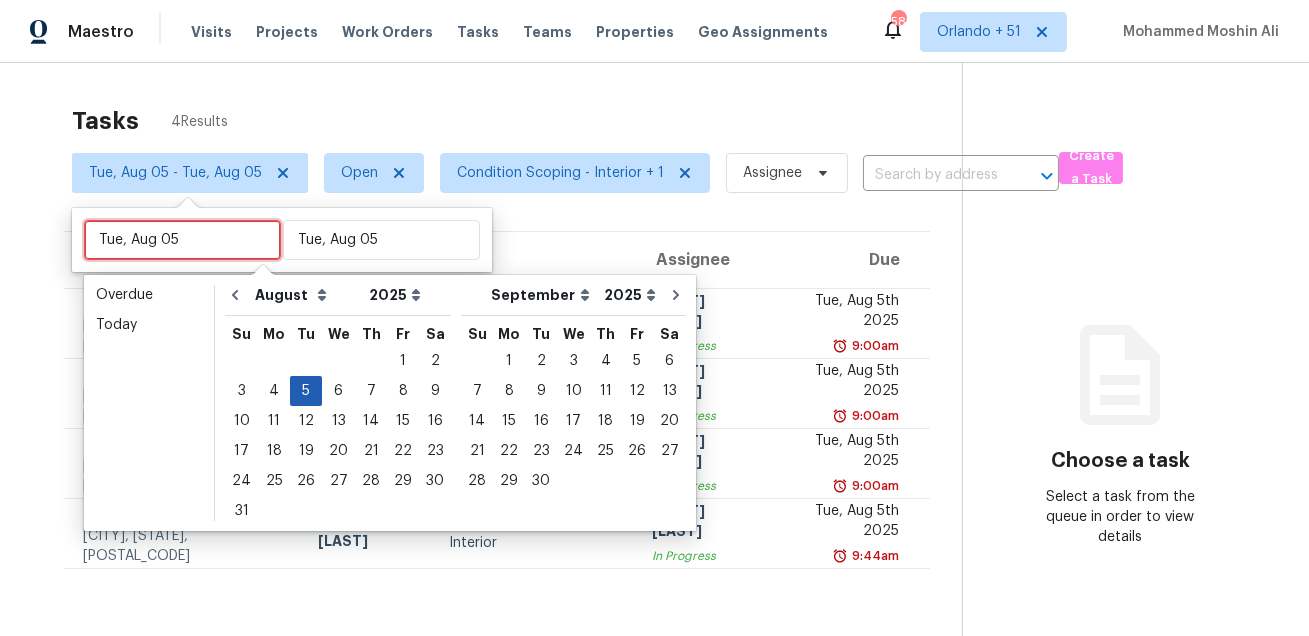 type 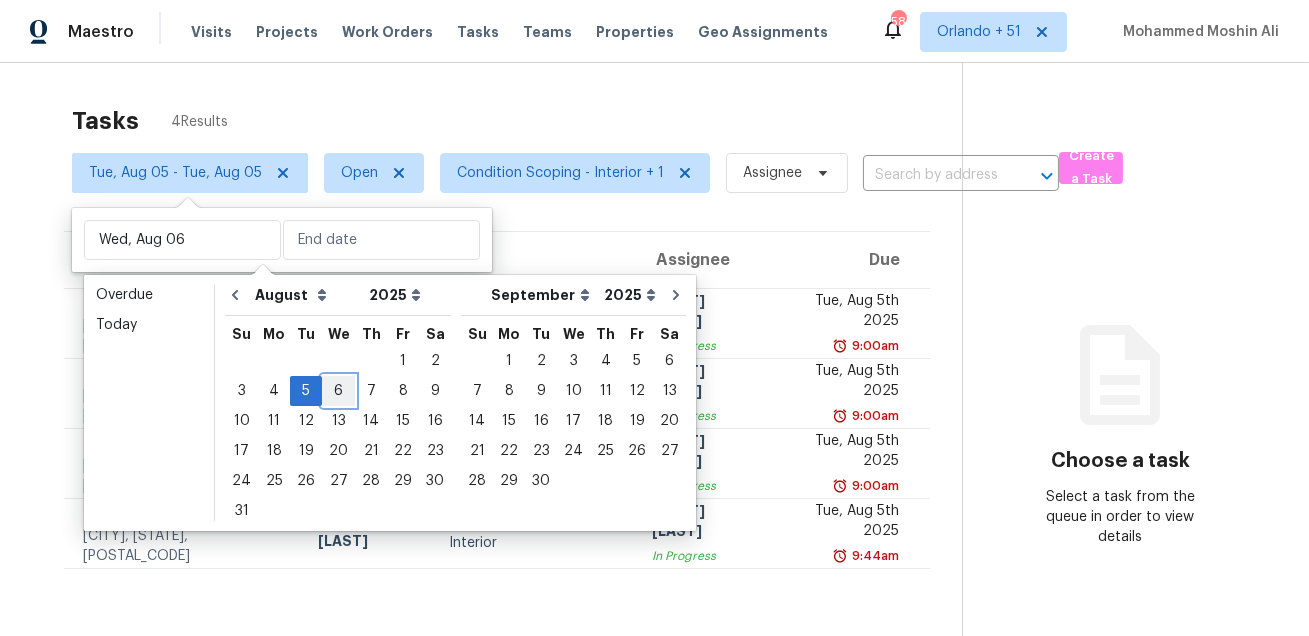 click on "6" at bounding box center [338, 391] 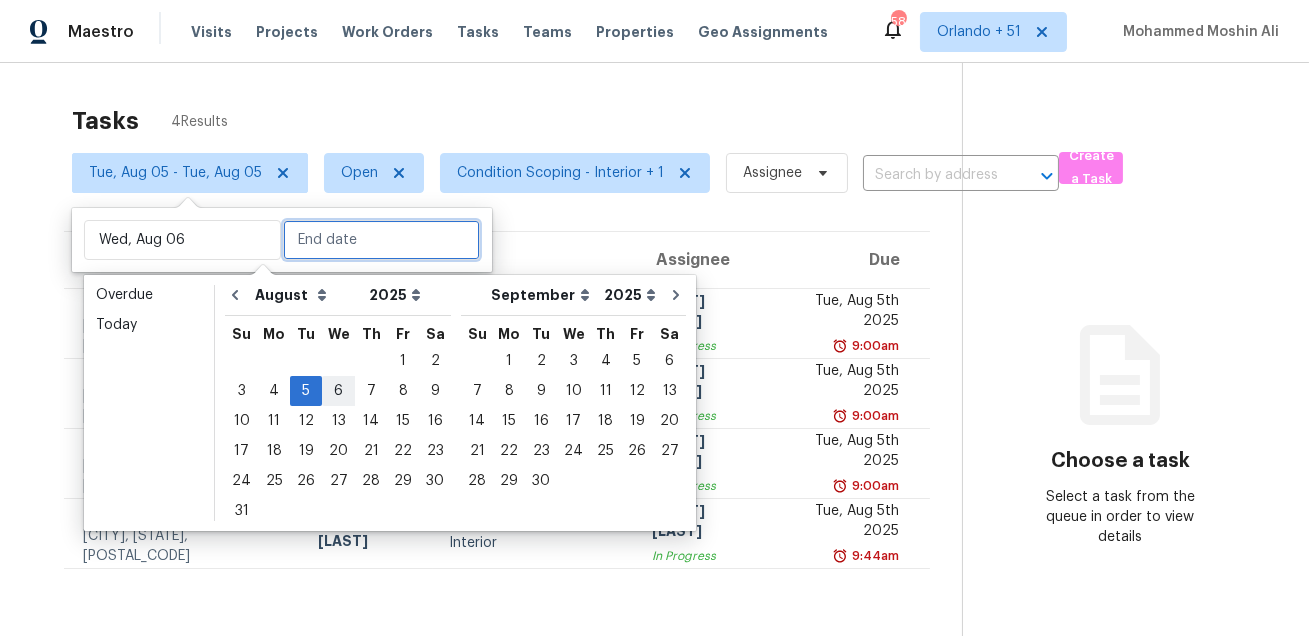 type on "Wed, Aug 06" 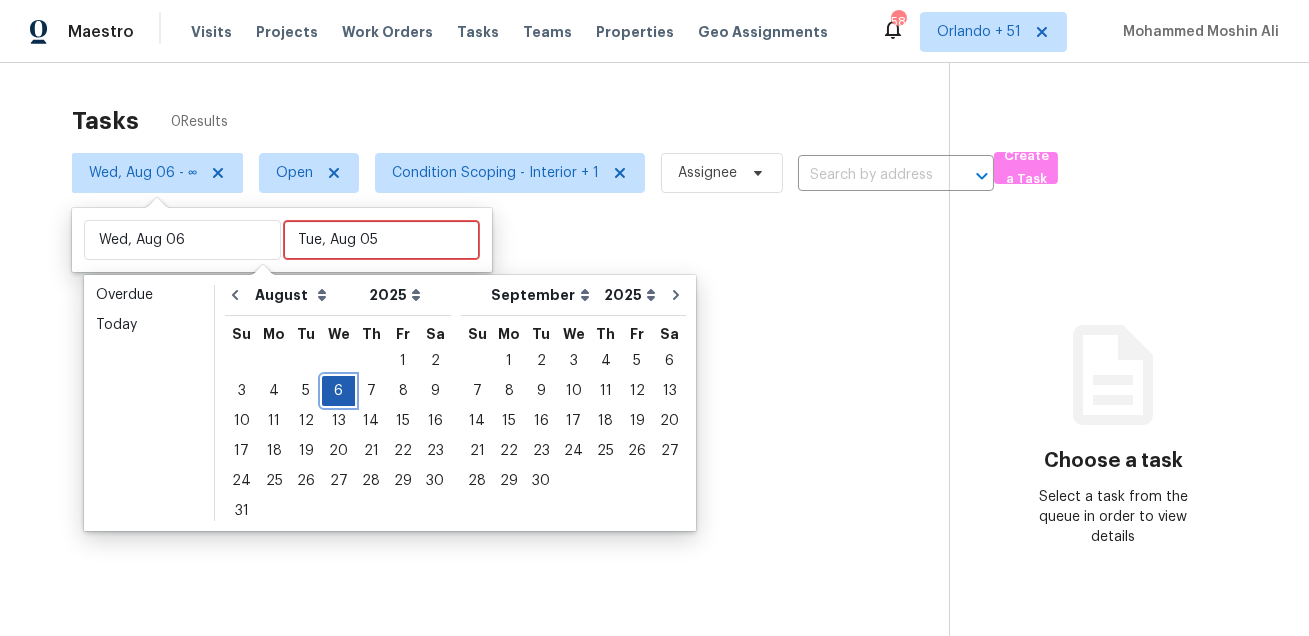 click on "6" at bounding box center (338, 391) 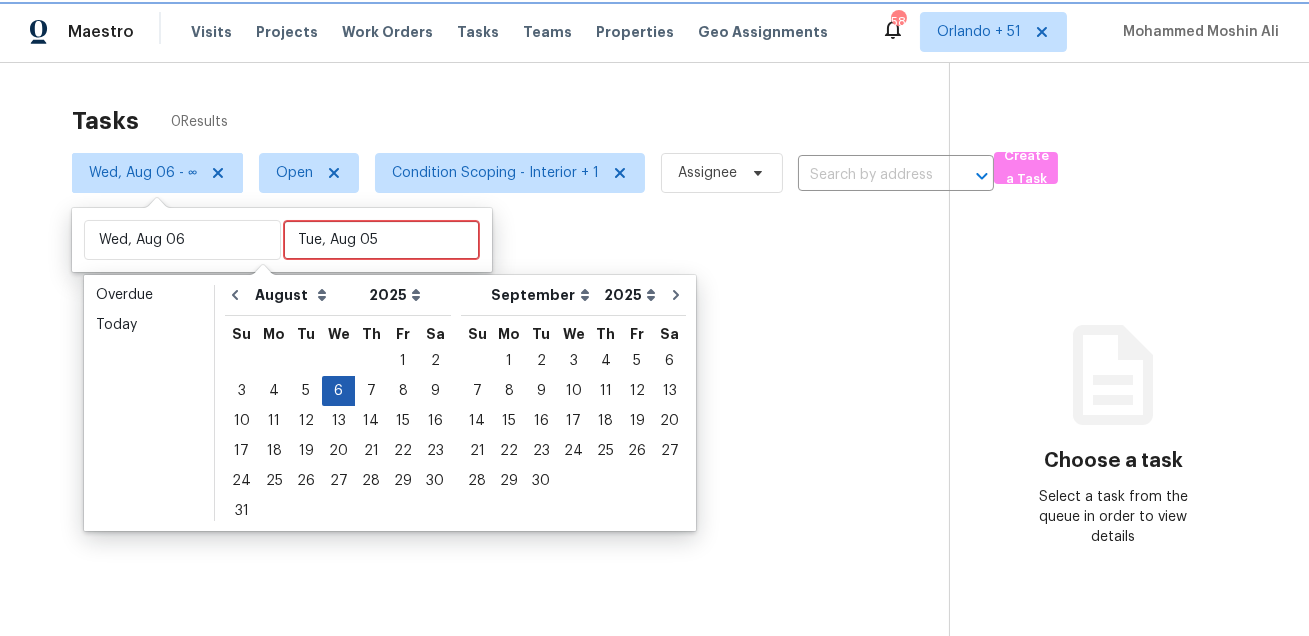 type on "Wed, Aug 06" 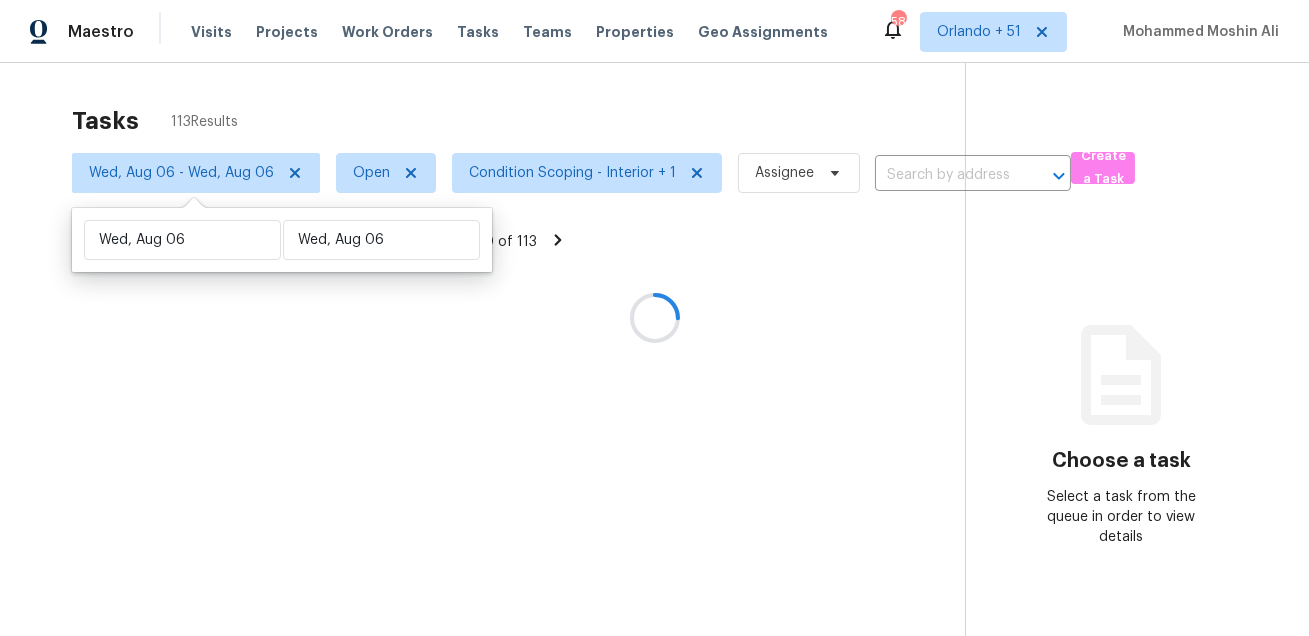 click at bounding box center [654, 318] 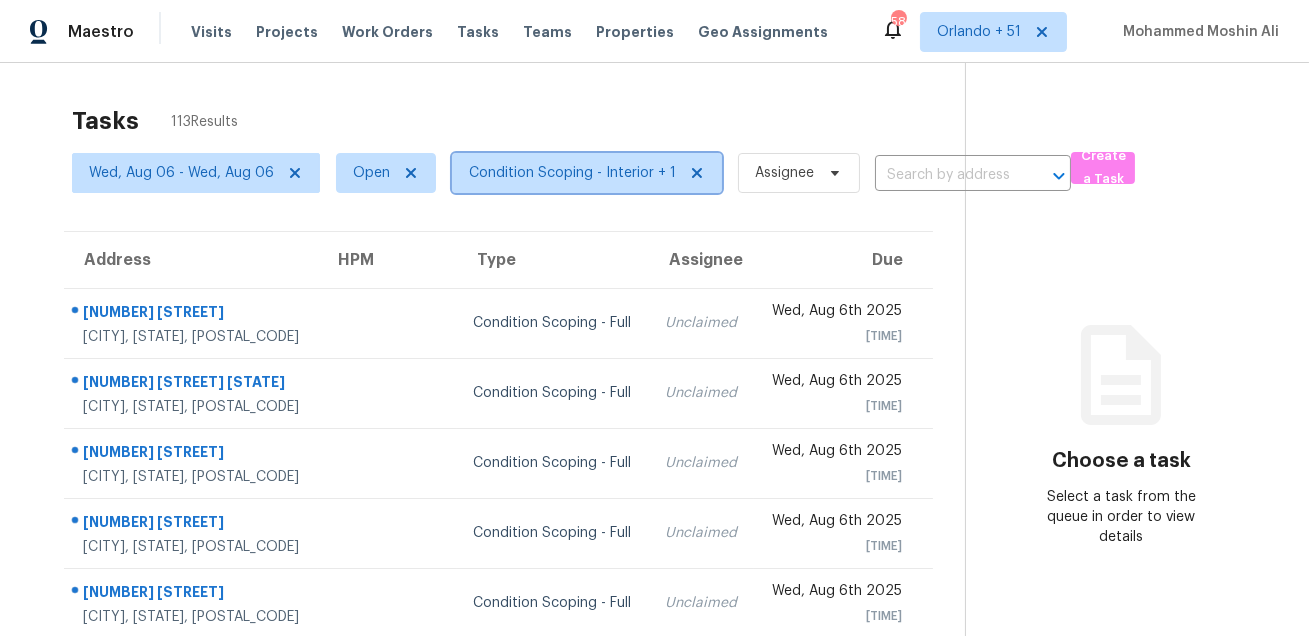 click on "Condition Scoping - Interior + 1" at bounding box center (572, 173) 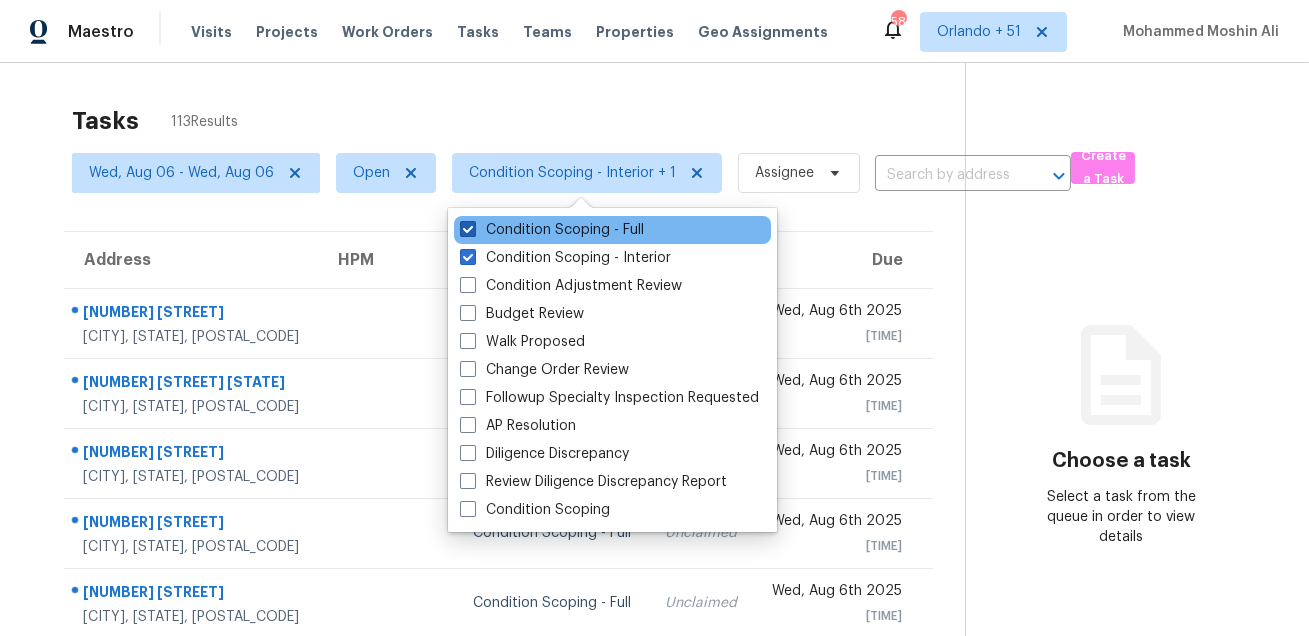 click on "Condition Scoping - Full" at bounding box center [552, 230] 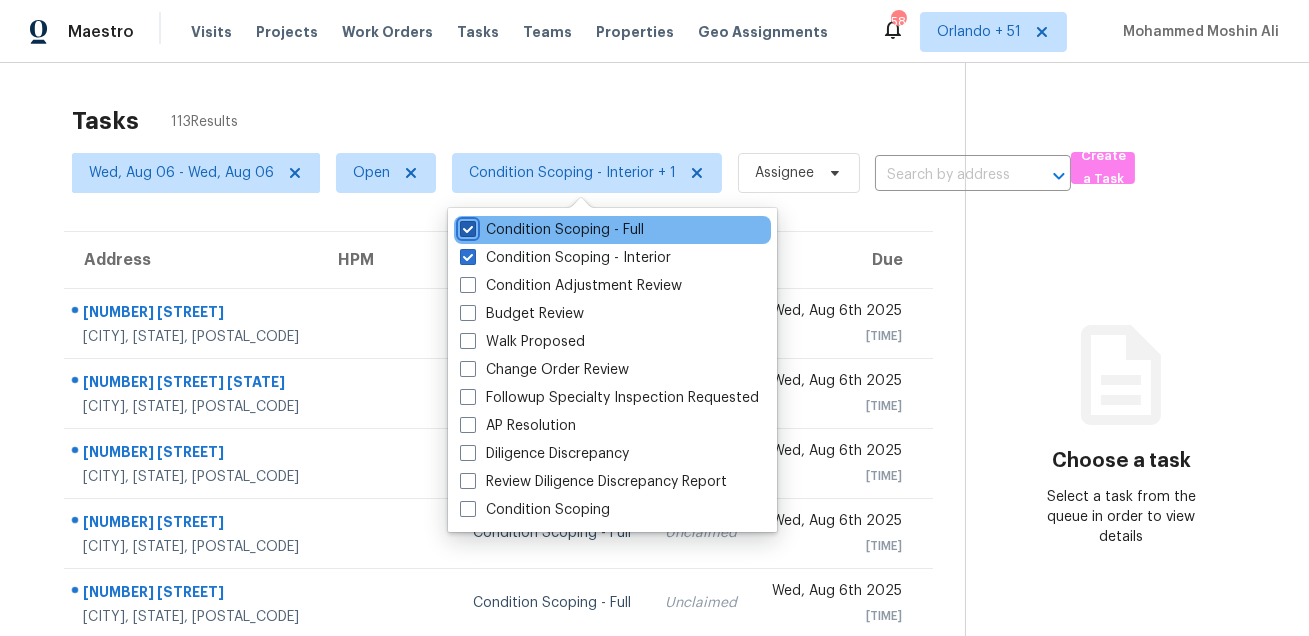 click on "Condition Scoping - Full" at bounding box center [466, 226] 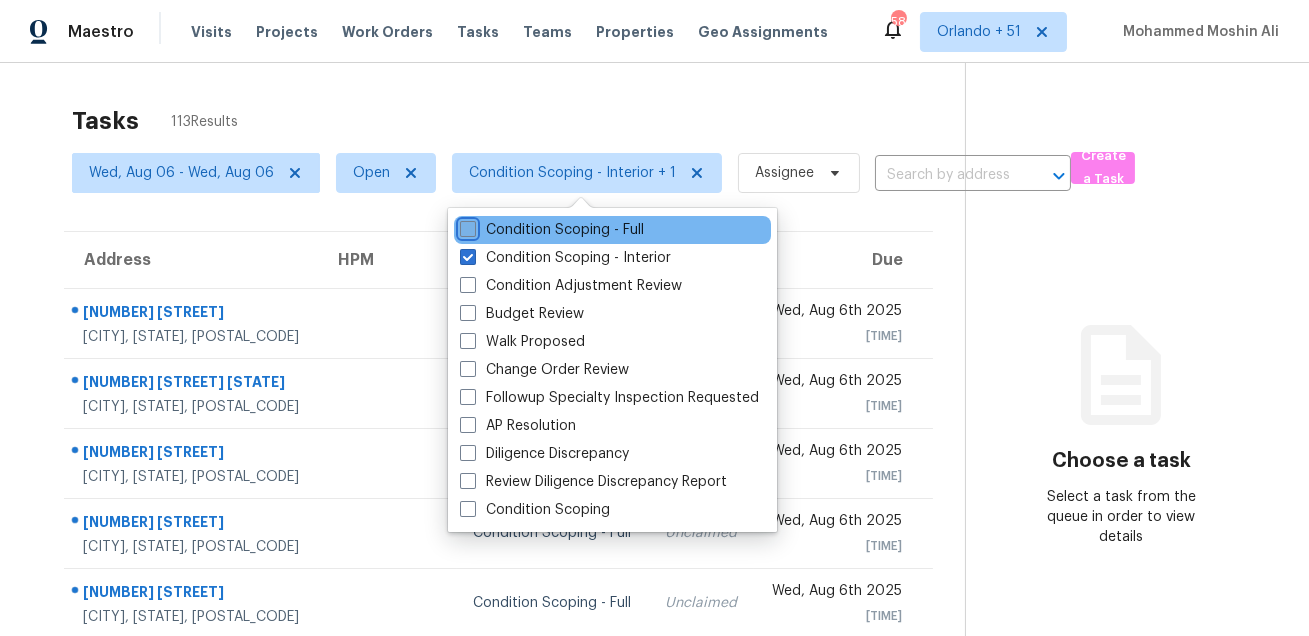 checkbox on "false" 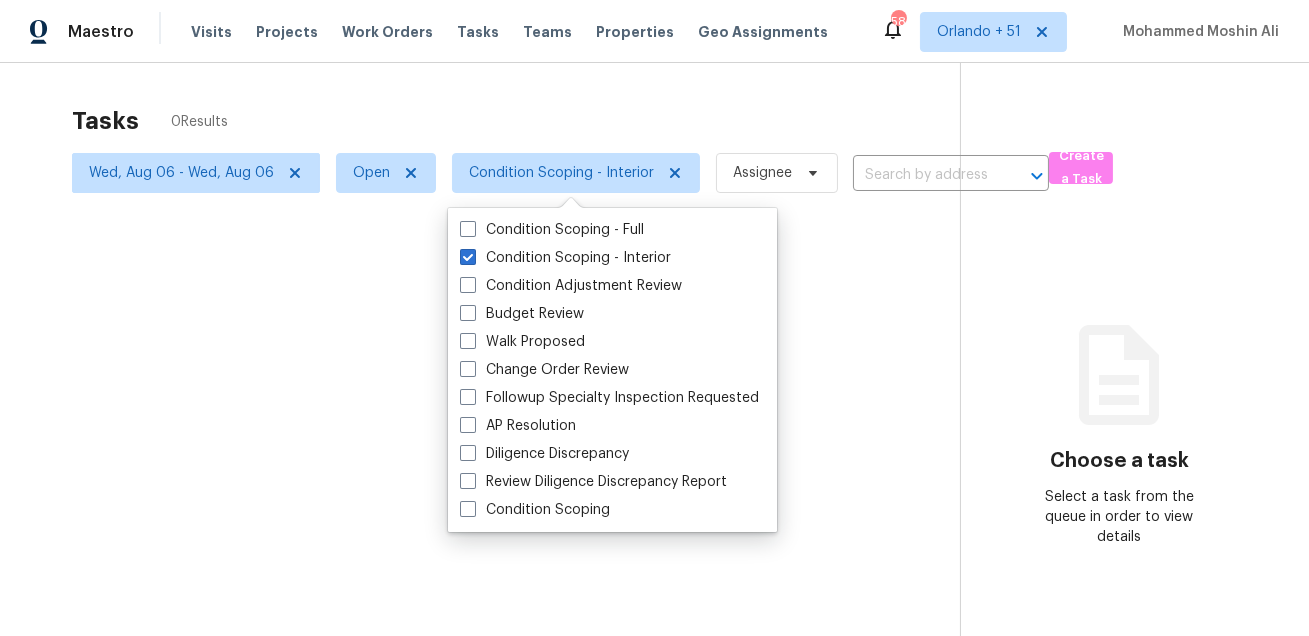 click at bounding box center (654, 318) 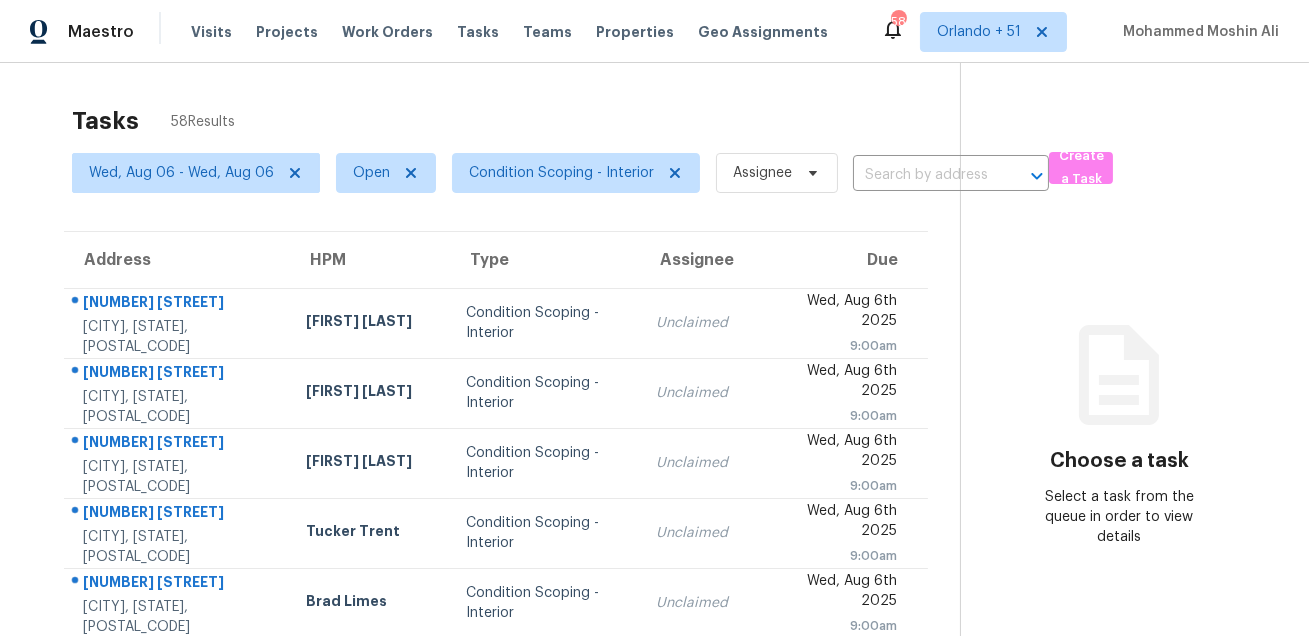 click on "Tasks 58  Results Wed, Aug 06 - Wed, Aug 06 Open Condition Scoping - Interior Assignee ​ Create a Task Address HPM Type Assignee Due 13087 82nd Ln N   West Palm Beach, FL, 33412 Jeff Aniello Condition Scoping - Interior Unclaimed Wed, Aug 6th 2025 9:00am 2591 Landington Way   Duluth, GA, 30096 Scott Smathers Condition Scoping - Interior Unclaimed Wed, Aug 6th 2025 9:00am 6482 Bollinger Rd   San Jose, CA, 95129 Adam Clark Condition Scoping - Interior Unclaimed Wed, Aug 6th 2025 9:00am 535 Smokey Dr   Loudon, TN, 37774 Tucker Trent Condition Scoping - Interior Unclaimed Wed, Aug 6th 2025 9:00am 1200 Halifax Ln   Forney, TX, 75126 Brad Limes Condition Scoping - Interior Unclaimed Wed, Aug 6th 2025 9:00am 1303 Springview Dr   Chattanooga, TN, 37421 Corey Nail Condition Scoping - Interior Unclaimed Wed, Aug 6th 2025 9:00am 2022 Odessa Dr   San Antonio, TX, 78220 Chris Fuentes Condition Scoping - Interior Salma Ansari In Progress Wed, Aug 6th 2025 9:00am 1512 Londonderry Pl   Fayetteville, NC, 28301 Unclaimed" at bounding box center (654, 552) 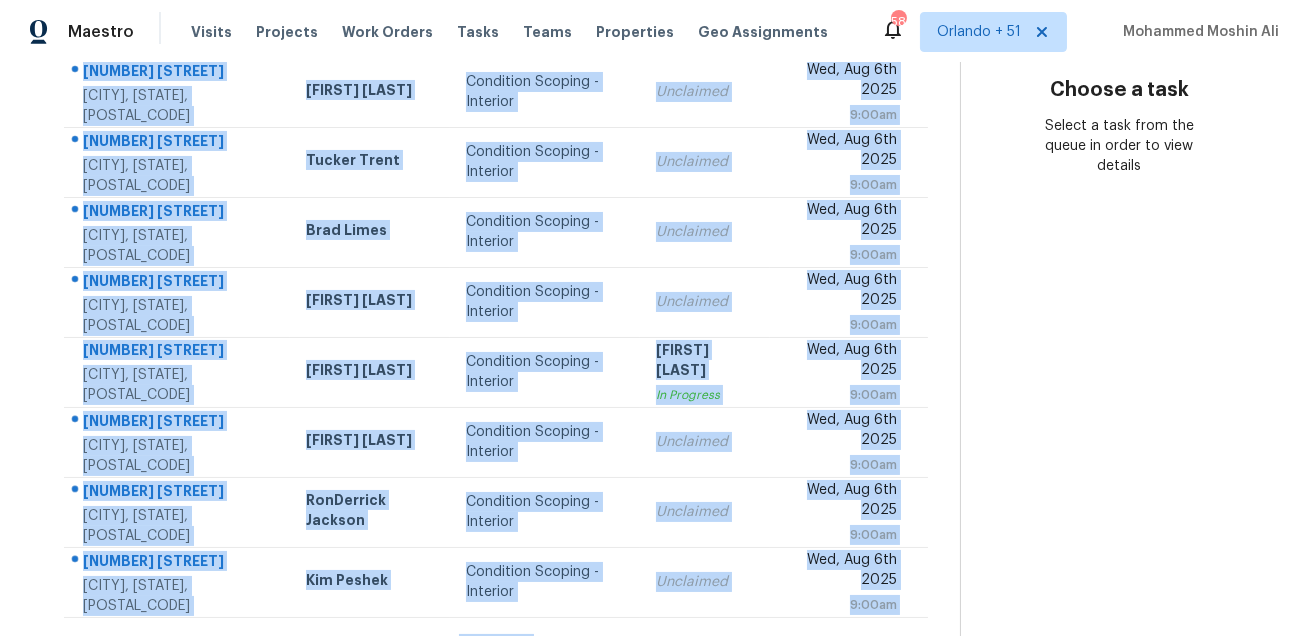 scroll, scrollTop: 405, scrollLeft: 0, axis: vertical 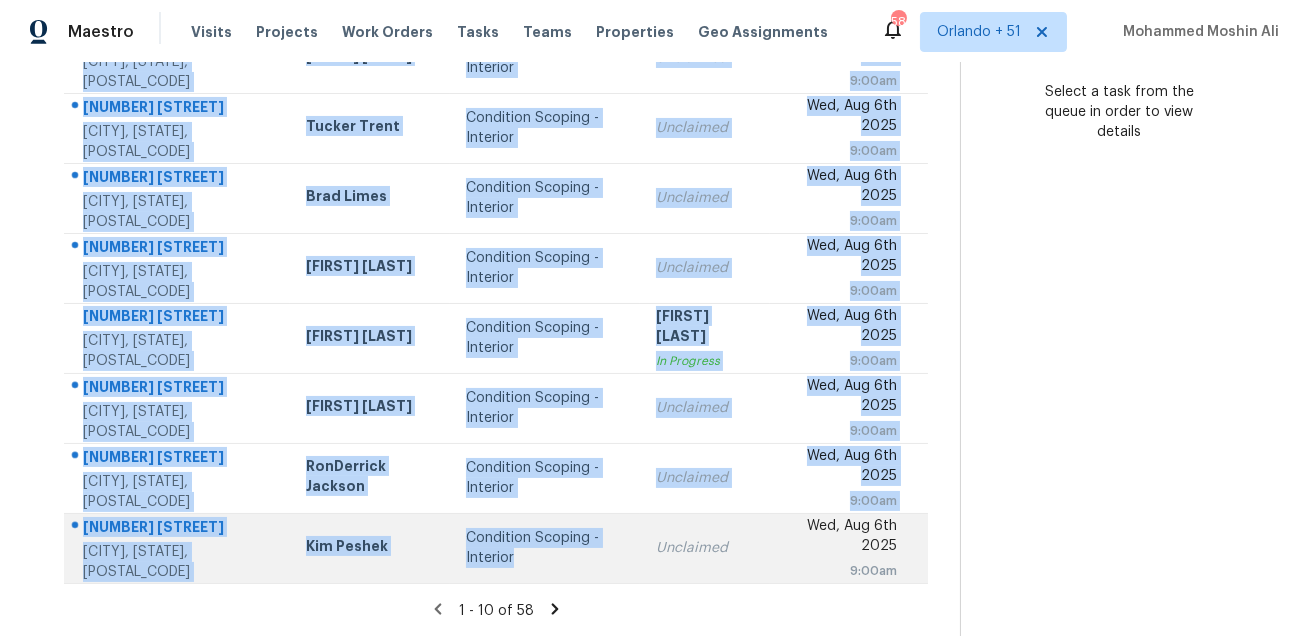 drag, startPoint x: 82, startPoint y: 291, endPoint x: 606, endPoint y: 576, distance: 596.49054 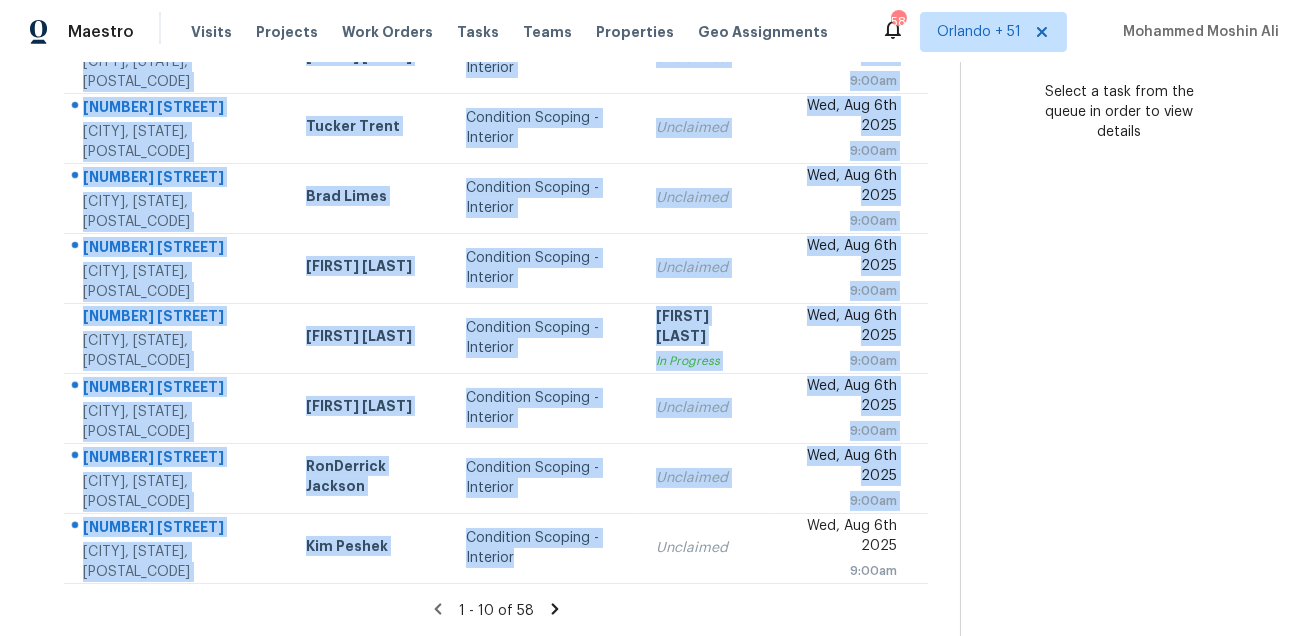 click 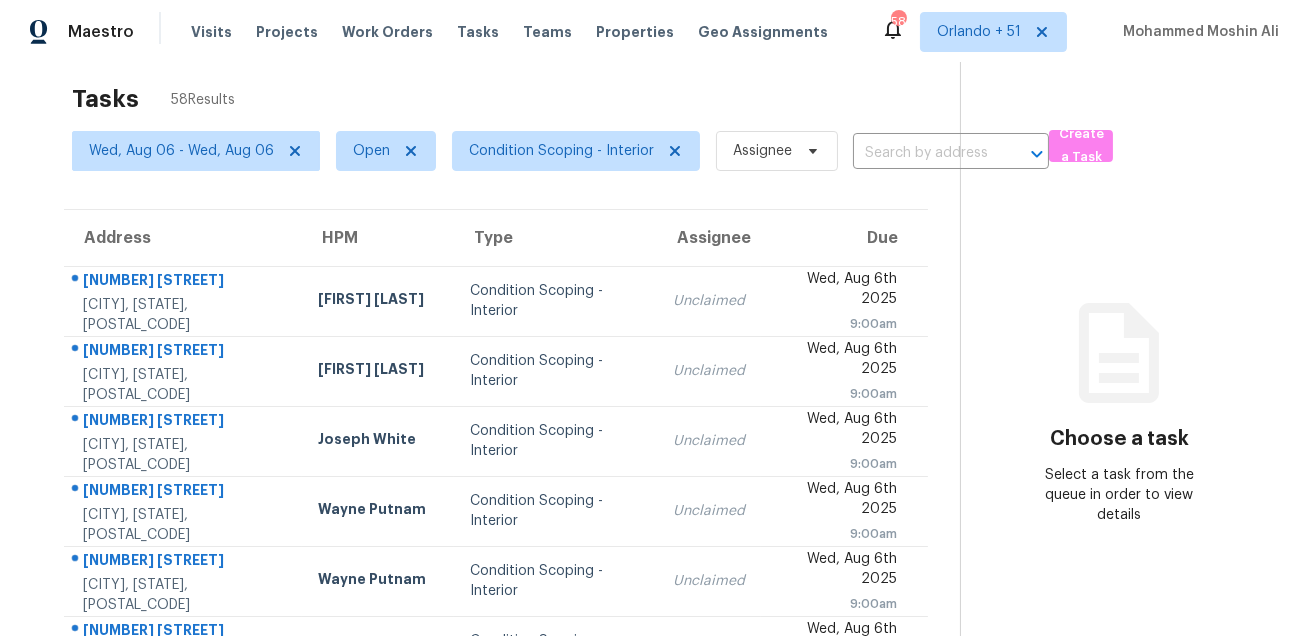 scroll, scrollTop: 0, scrollLeft: 0, axis: both 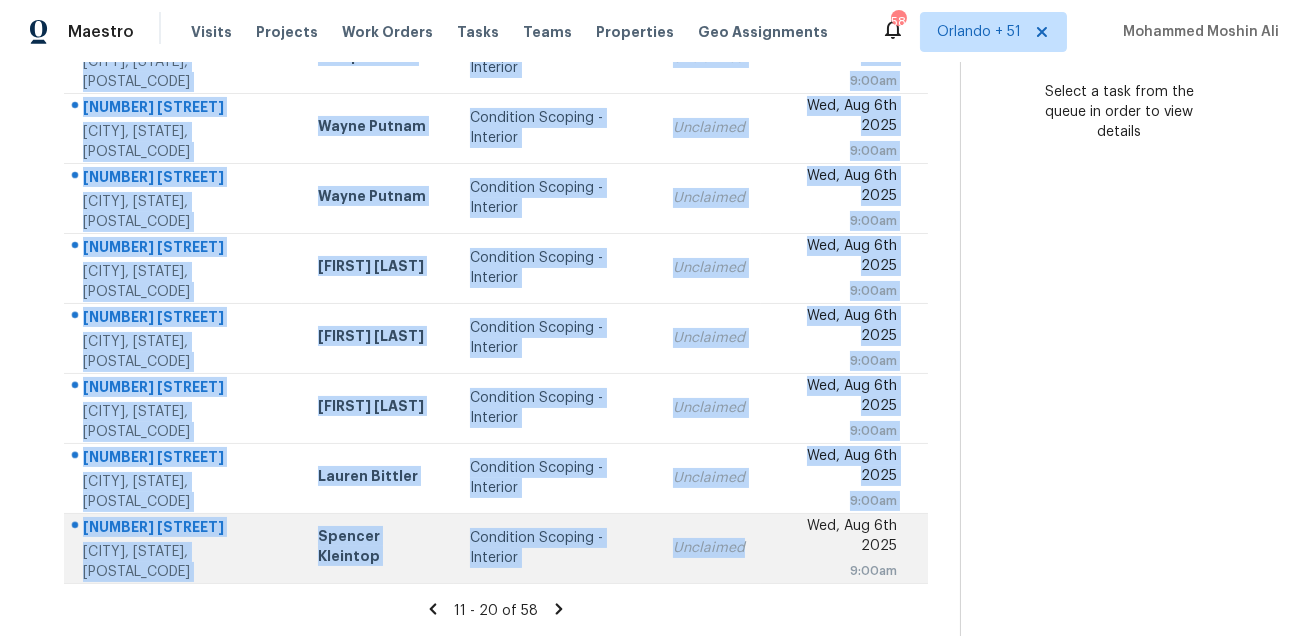 drag, startPoint x: 78, startPoint y: 301, endPoint x: 712, endPoint y: 564, distance: 686.38544 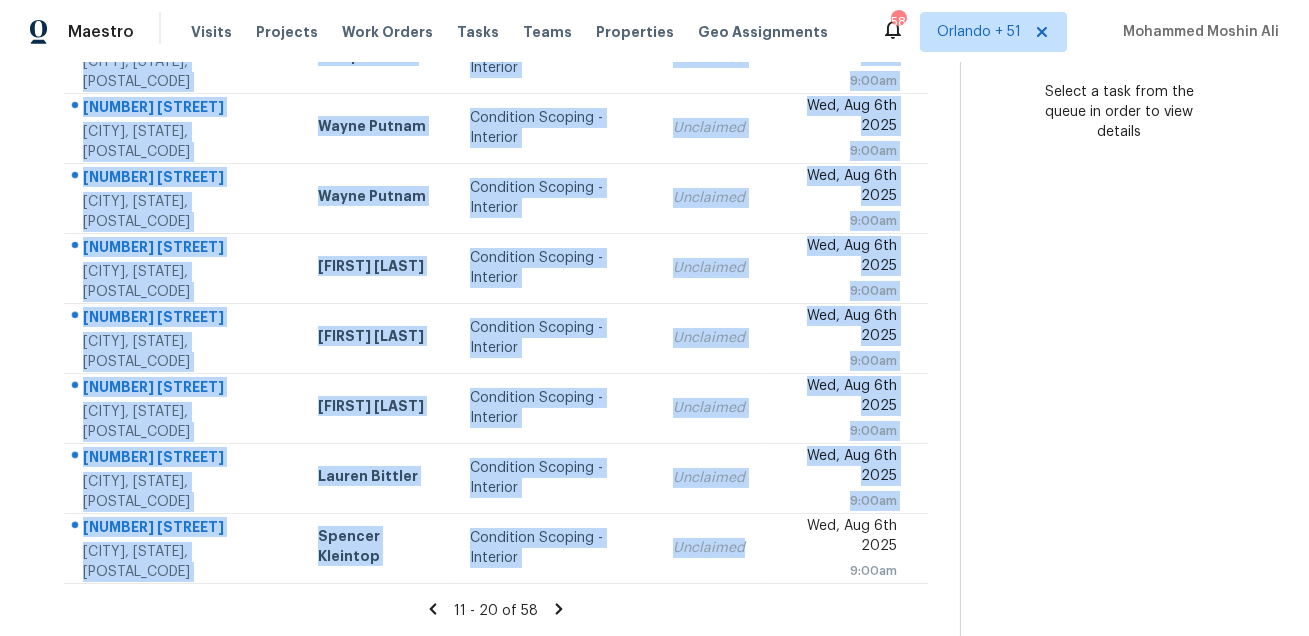 copy on "1767 Jasons South Ct   New Braunfels, TX, 78130 Chris Fuentes Condition Scoping - Interior Unclaimed Wed, Aug 6th 2025 9:00am 410 E Rector St   San Antonio, TX, 78216 Chris Fuentes Condition Scoping - Interior Unclaimed Wed, Aug 6th 2025 9:00am 4973 Royal Adelaide Way   Raleigh, NC, 27604 Joseph White Condition Scoping - Interior Unclaimed Wed, Aug 6th 2025 9:00am 717 Country Meadow Rd   Fuquay Varina, NC, 27526 Wayne Putnam Condition Scoping - Interior Unclaimed Wed, Aug 6th 2025 9:00am 2901 Piney Ct   Raleigh, NC, 27603 Wayne Putnam Condition Scoping - Interior Unclaimed Wed, Aug 6th 2025 9:00am 1916 Taylor Ave   Fort Washington, MD, 20744 Nelson Flores Condition Scoping - Interior Unclaimed Wed, Aug 6th 2025 9:00am 218 Oak Hill St   Lansing, KS, 66043 Joshua Beatty Condition Scoping - Interior Unclaimed Wed, Aug 6th 2025 9:00am 1133 Laytona Dr   Layton, UT, 84041 Jaime Angulo Condition Scoping - Interior Unclaimed Wed, Aug 6th 2025 9:00am 4004 Cadence Dr   Spring Hill, TN, 37174 Lauren Bittler Condition..." 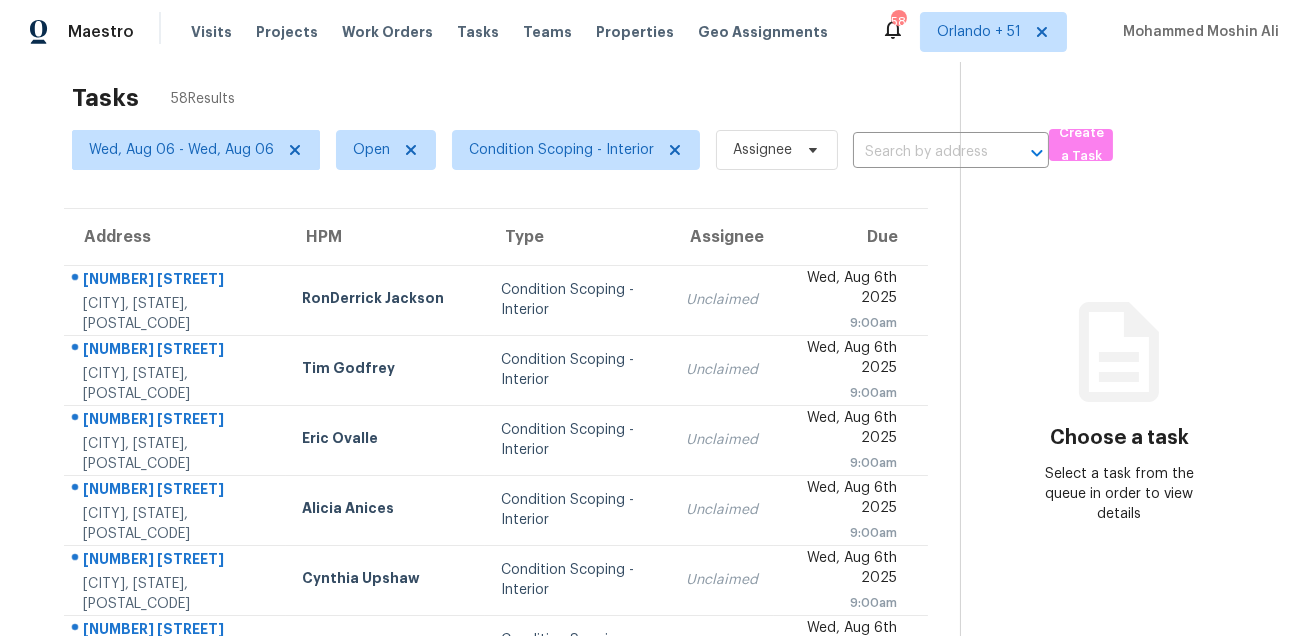scroll, scrollTop: 0, scrollLeft: 0, axis: both 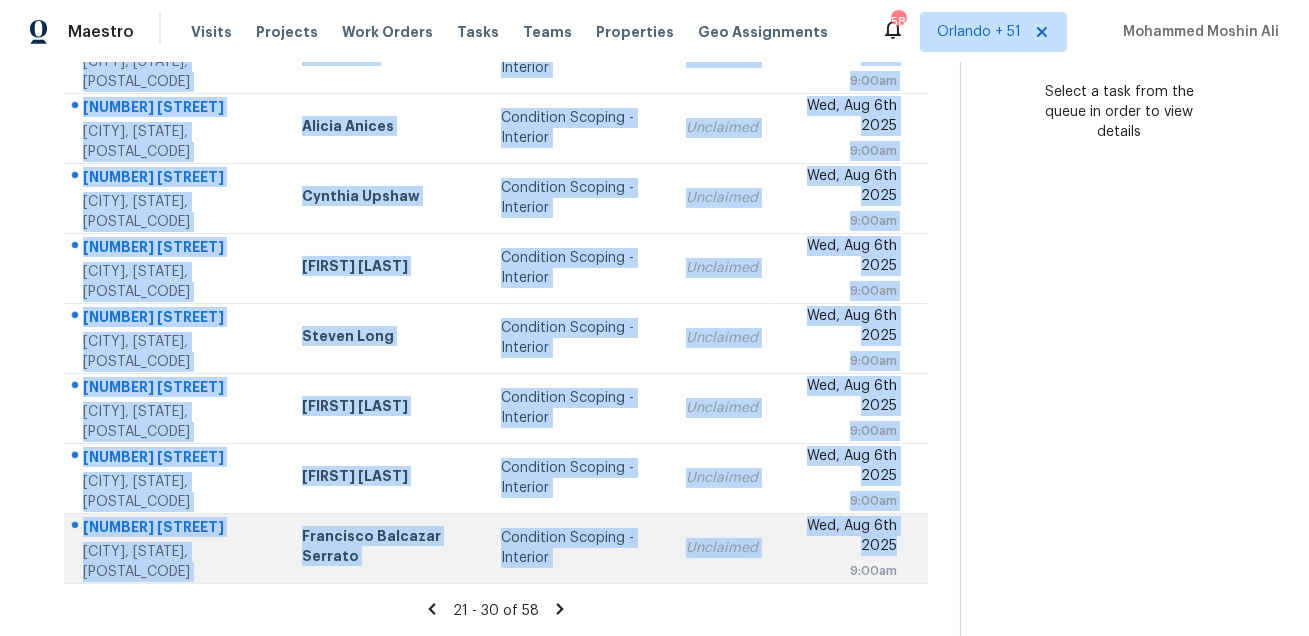 drag, startPoint x: 79, startPoint y: 301, endPoint x: 799, endPoint y: 559, distance: 764.8294 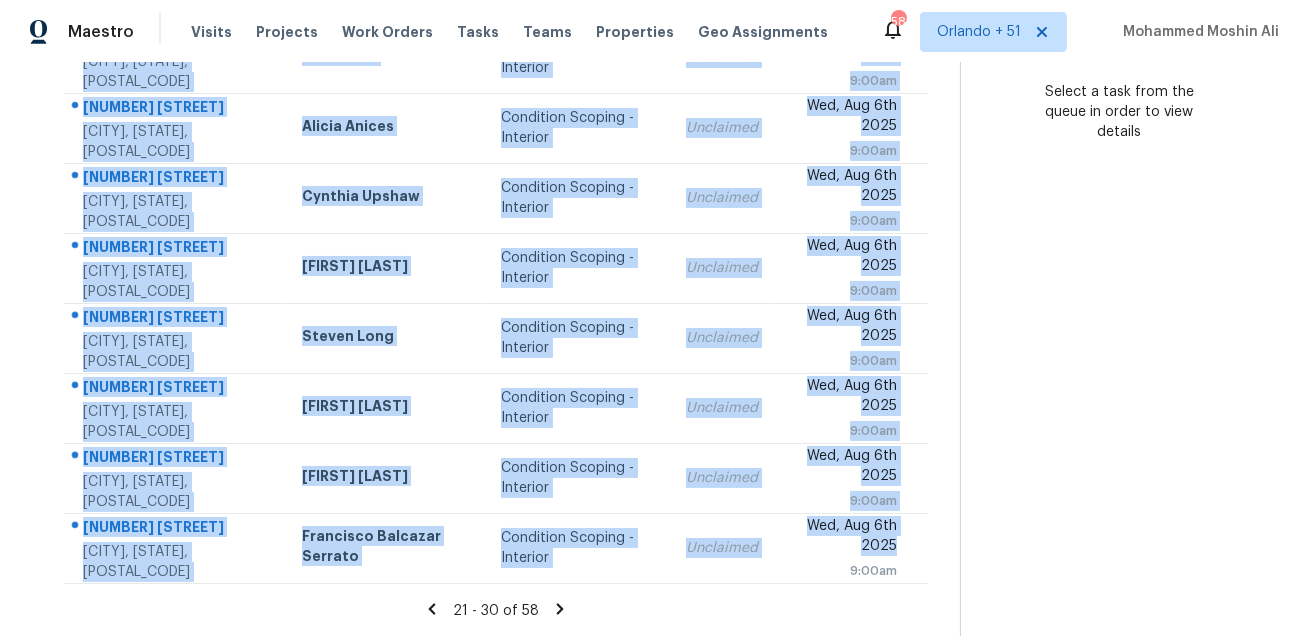 copy on "2169 Barx Dr   Little Elm, TX, 75068 RonDerrick Jackson Condition Scoping - Interior Unclaimed Wed, Aug 6th 2025 9:00am 2473 Greenside Ct   Austell, GA, 30106 Tim Godfrey Condition Scoping - Interior Unclaimed Wed, Aug 6th 2025 9:00am 130 Coarsey Blvd   Hendersonville, TN, 37075 Eric Ovalle Condition Scoping - Interior Unclaimed Wed, Aug 6th 2025 9:00am 912 Utica Dr   McKinney, TX, 75069 Alicia Anices Condition Scoping - Interior Unclaimed Wed, Aug 6th 2025 9:00am 2988 Gibbs Ln   Clarksville, TN, 37040 Cynthia Upshaw Condition Scoping - Interior Unclaimed Wed, Aug 6th 2025 9:00am 207 Birchwood Dr   Loganville, GA, 30052 Michael Durham Condition Scoping - Interior Unclaimed Wed, Aug 6th 2025 9:00am 6262 E Calle Silvosa   Tucson, AZ, 85711 Steven Long Condition Scoping - Interior Unclaimed Wed, Aug 6th 2025 9:00am 3599 Mateo Pl   Orange Park, FL, 32065 David Puente Yanes Condition Scoping - Interior Unclaimed Wed, Aug 6th 2025 9:00am 121 Forrister St   Columbia, SC, 29223 Ryan Middleton Condition Scoping - I..." 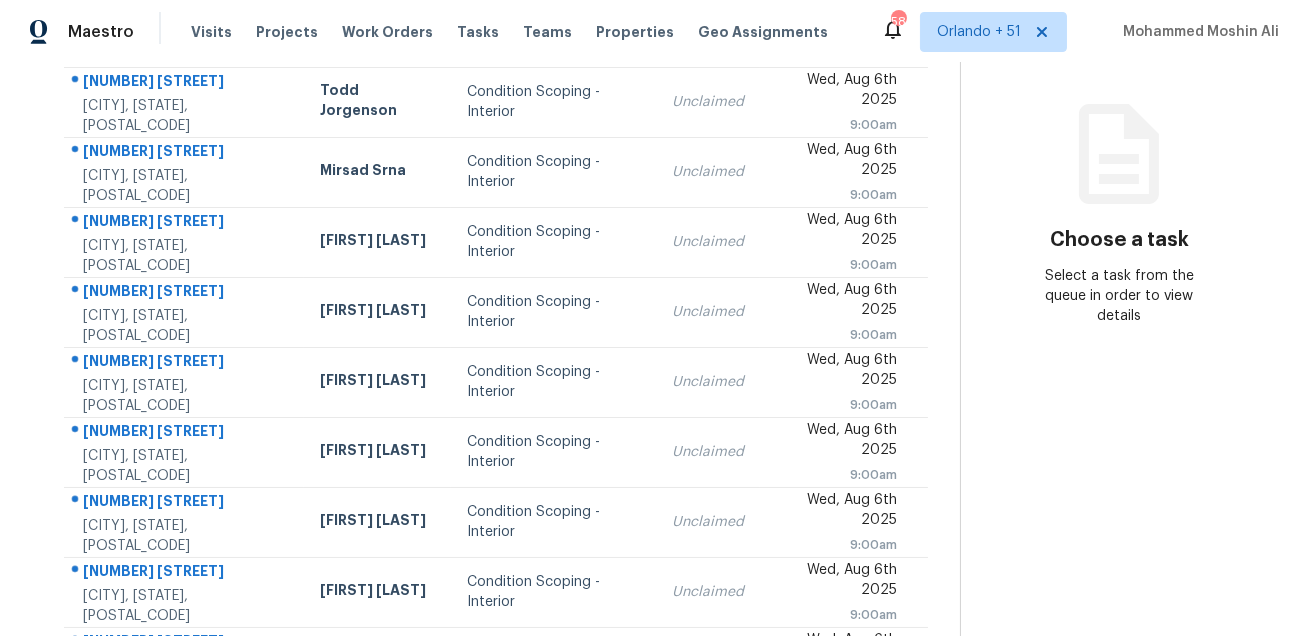 scroll, scrollTop: 0, scrollLeft: 0, axis: both 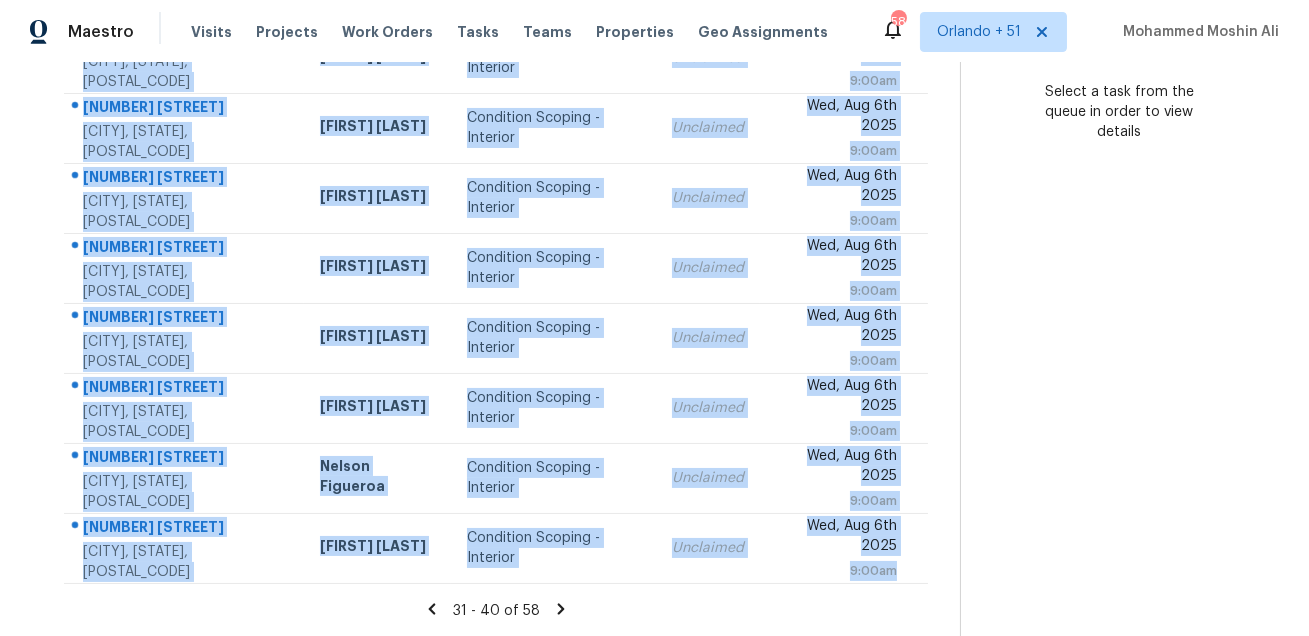 drag, startPoint x: 77, startPoint y: 298, endPoint x: 752, endPoint y: 583, distance: 732.7005 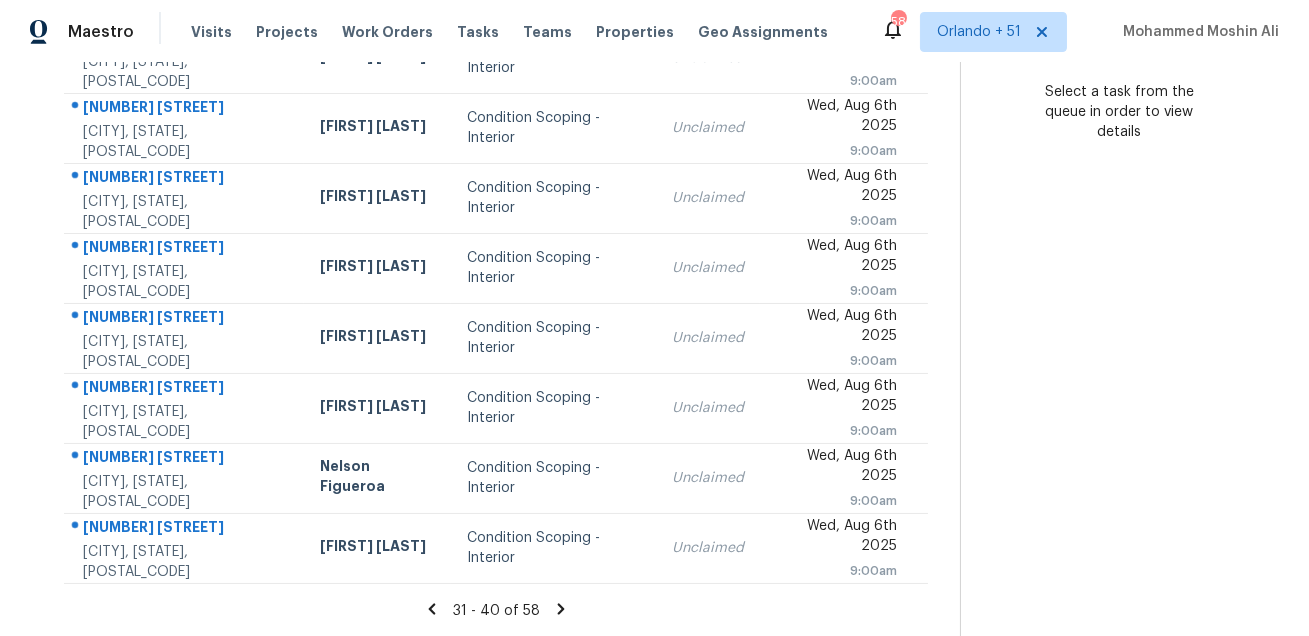 click 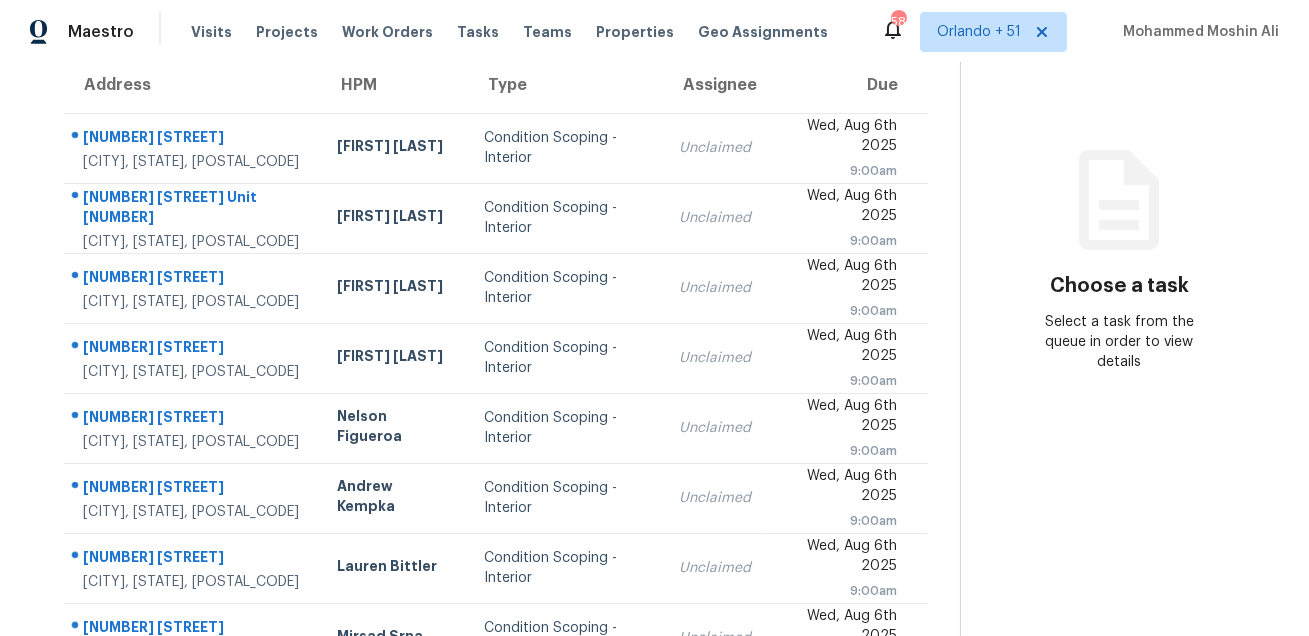 scroll, scrollTop: 0, scrollLeft: 0, axis: both 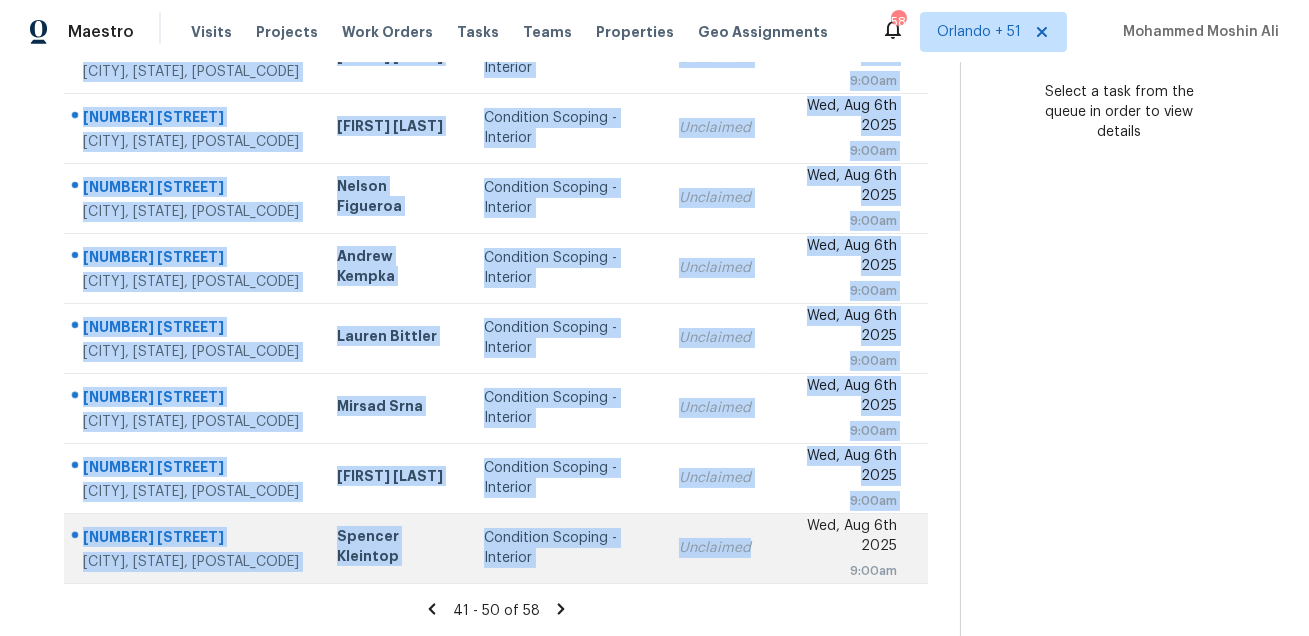 drag, startPoint x: 76, startPoint y: 299, endPoint x: 695, endPoint y: 559, distance: 671.3874 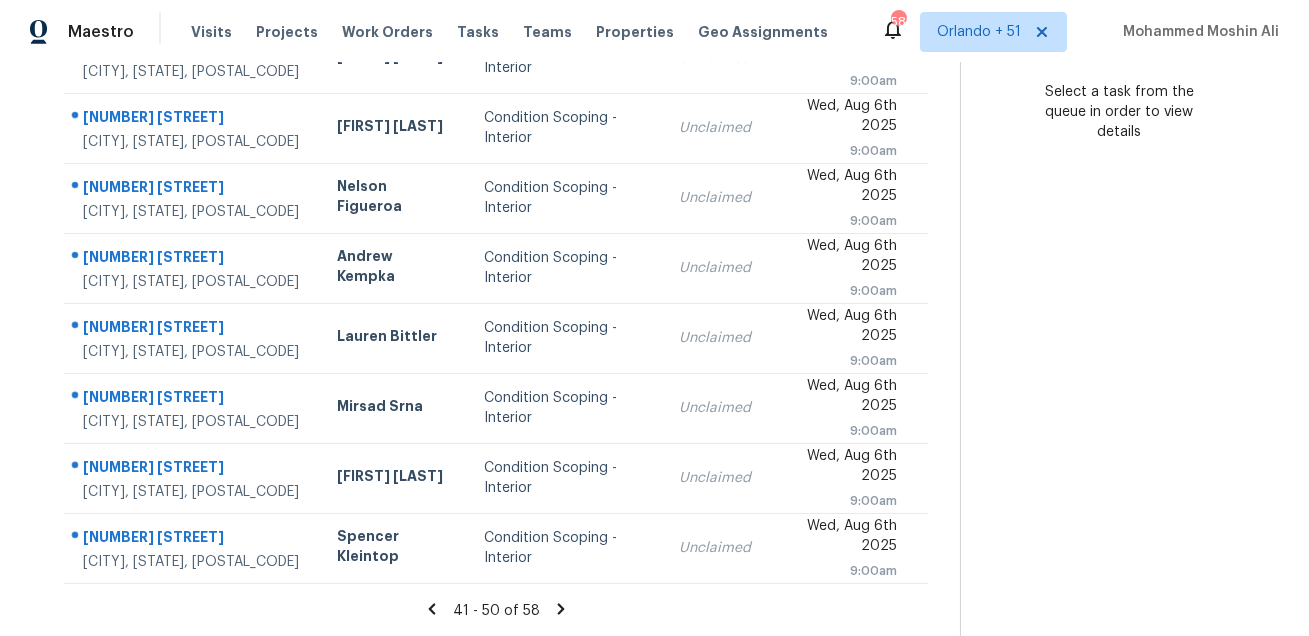 click 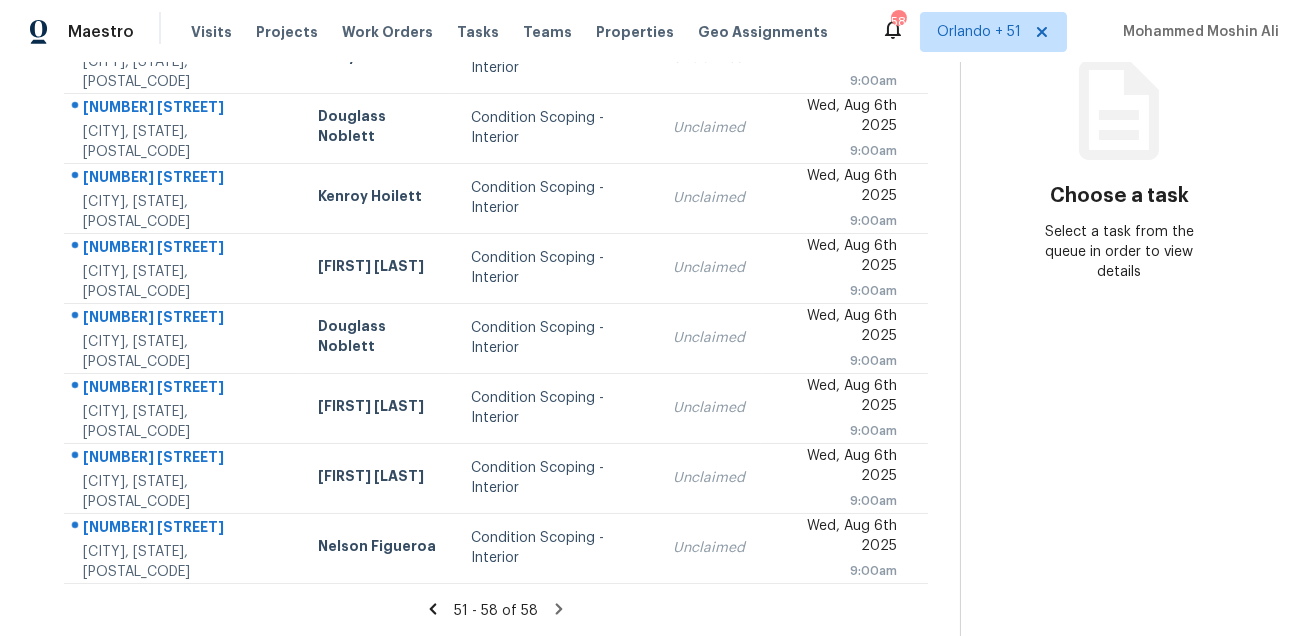 scroll, scrollTop: 0, scrollLeft: 0, axis: both 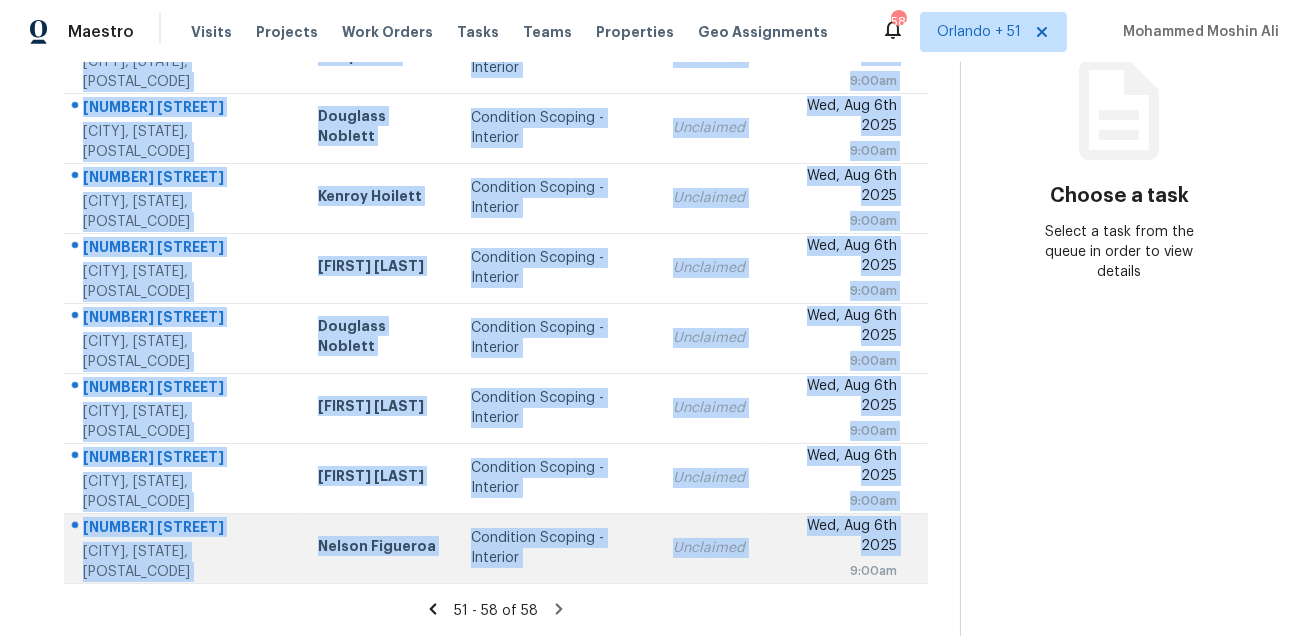 drag, startPoint x: 76, startPoint y: 300, endPoint x: 768, endPoint y: 559, distance: 738.8809 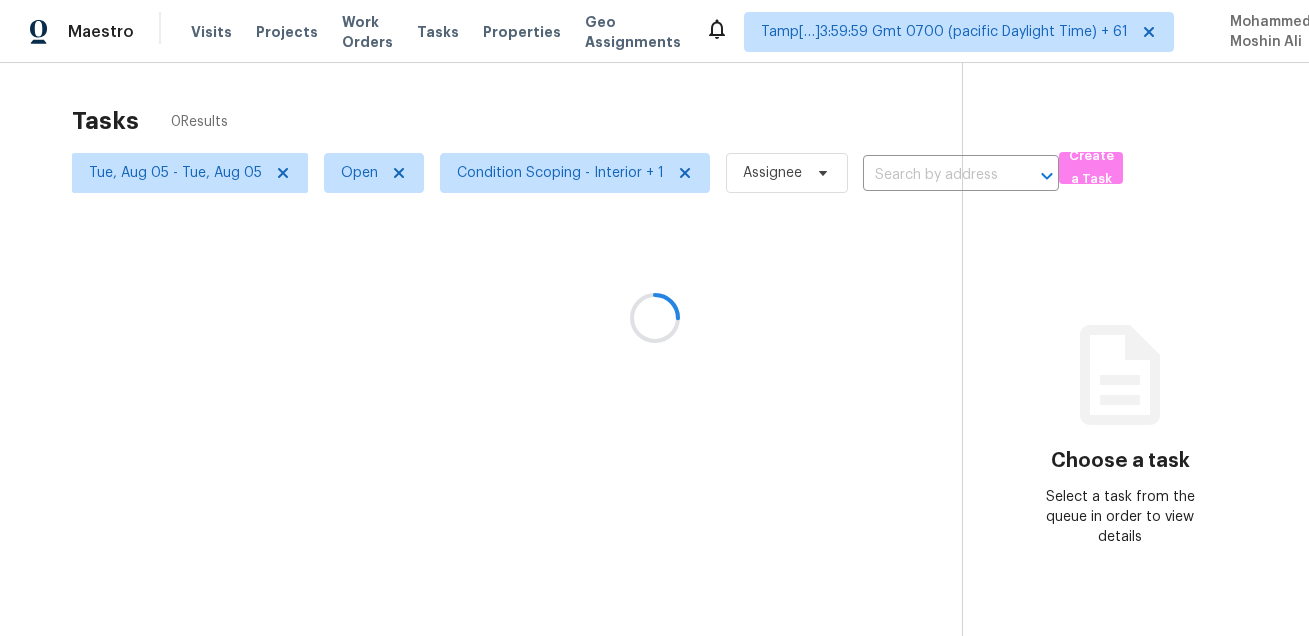 scroll, scrollTop: 0, scrollLeft: 0, axis: both 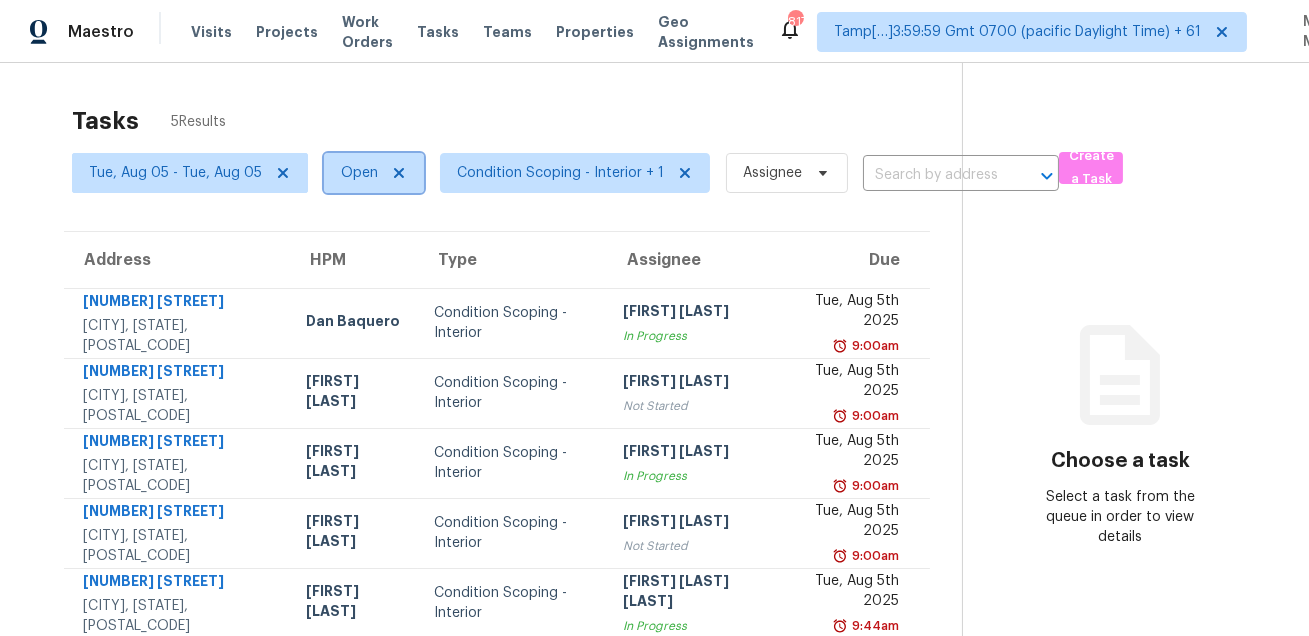 click on "Open" at bounding box center (359, 173) 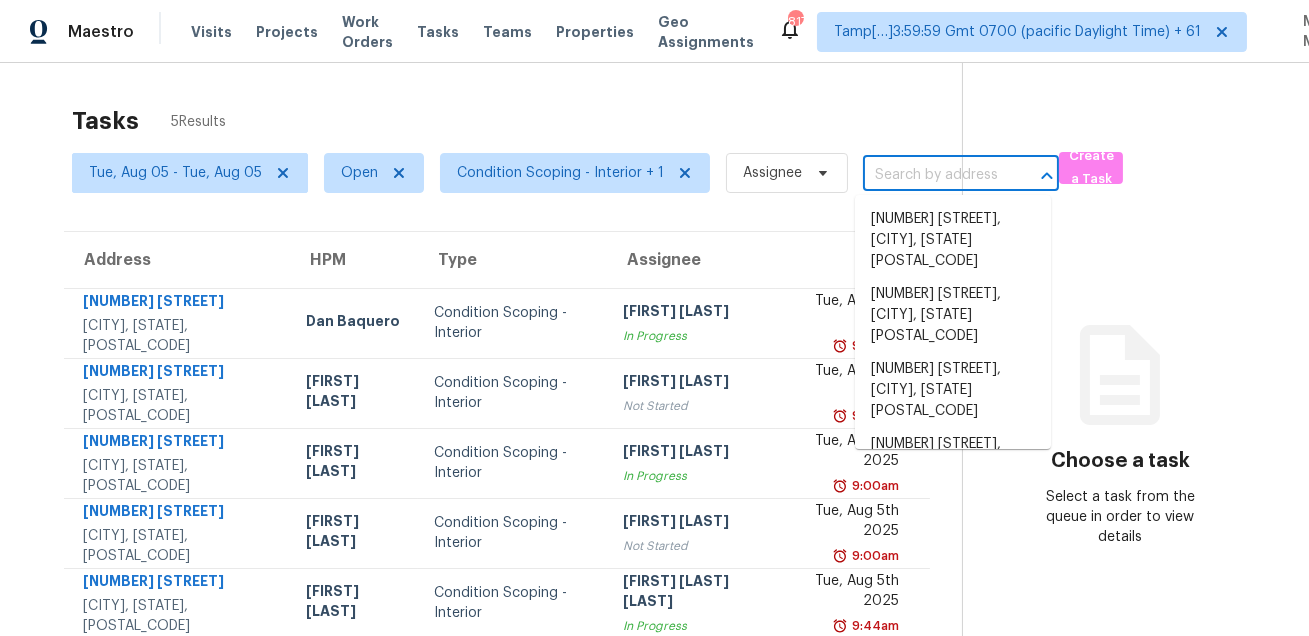 click at bounding box center [933, 175] 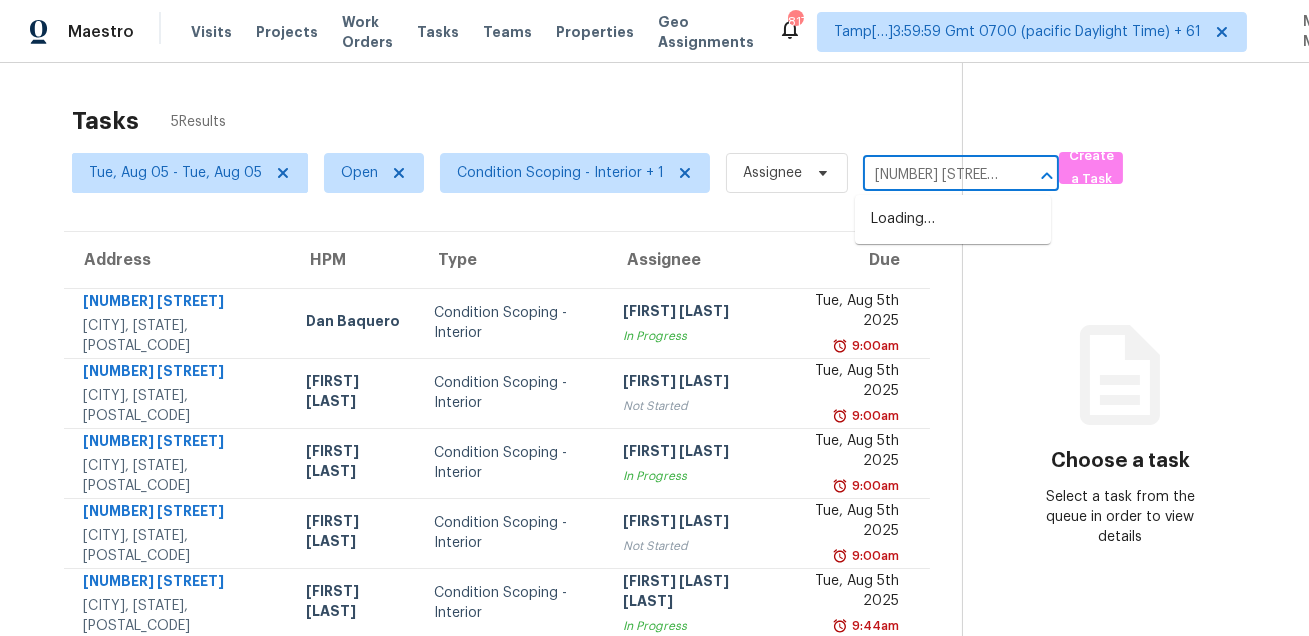 scroll, scrollTop: 0, scrollLeft: 113, axis: horizontal 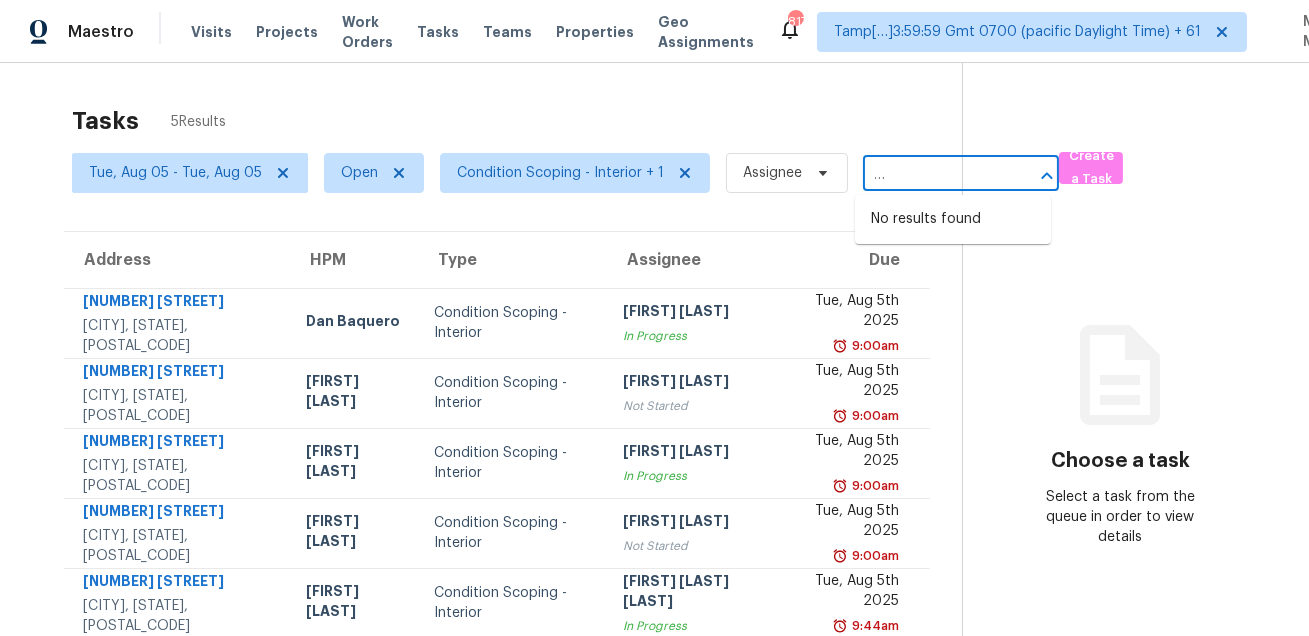 type on "[NUMBER] [STREET], [CITY], [STATE] [POSTAL_CODE]" 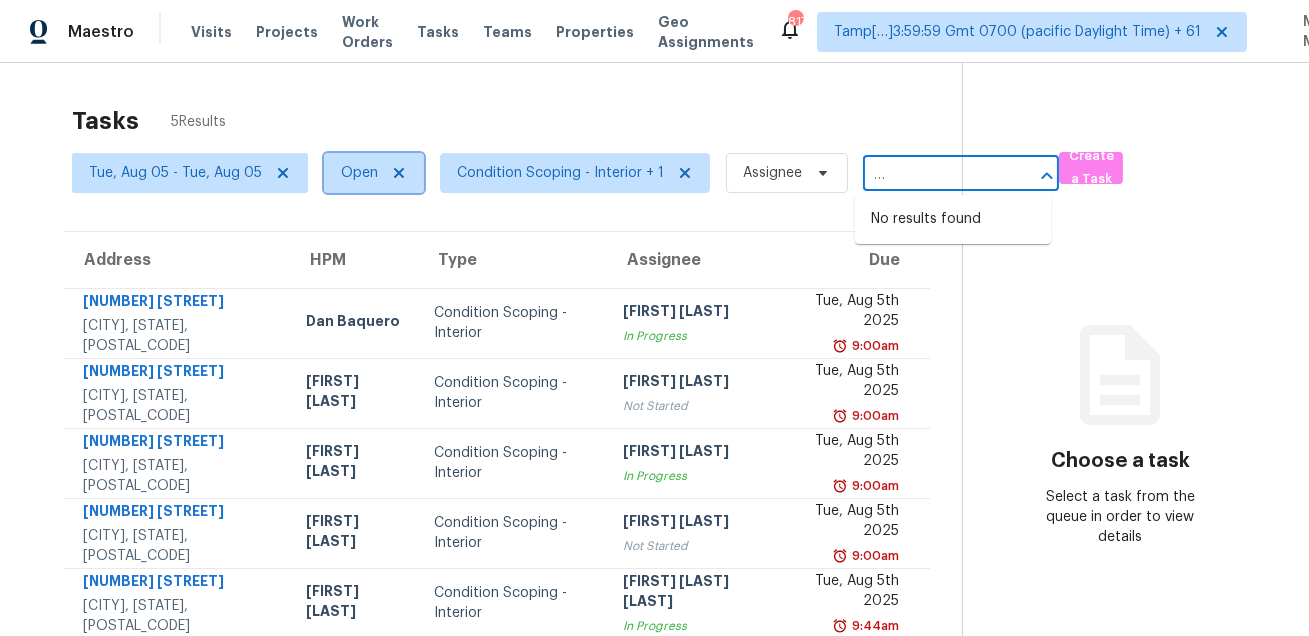 type 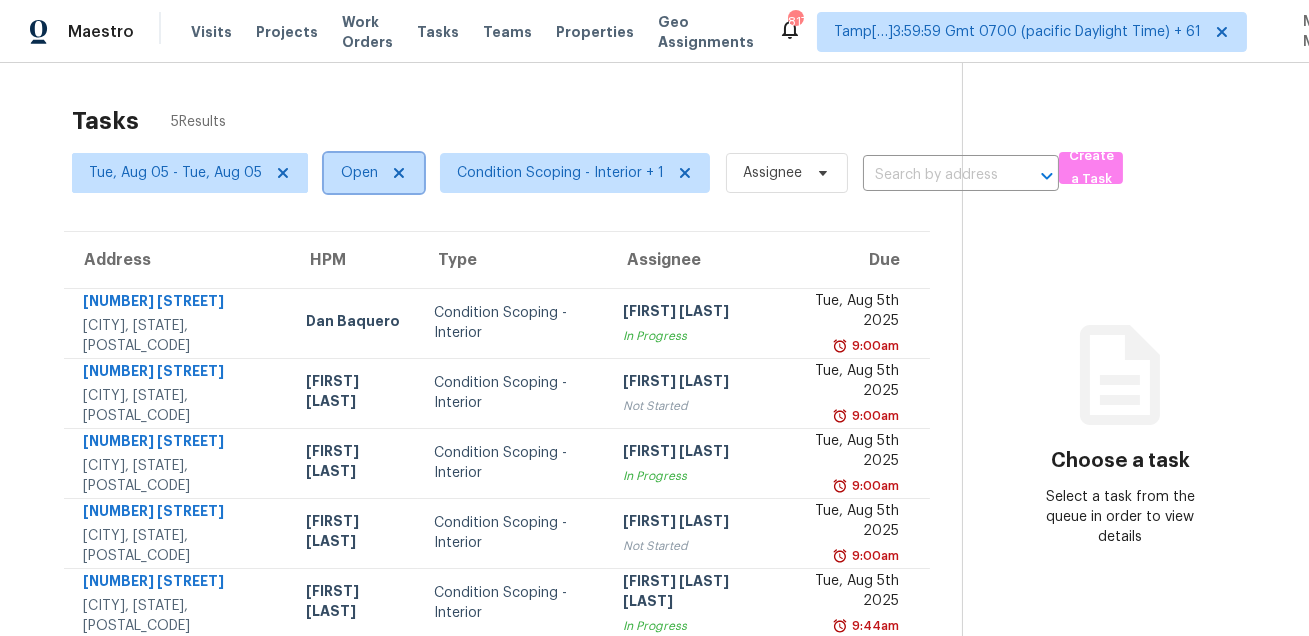 click on "Open" at bounding box center (359, 173) 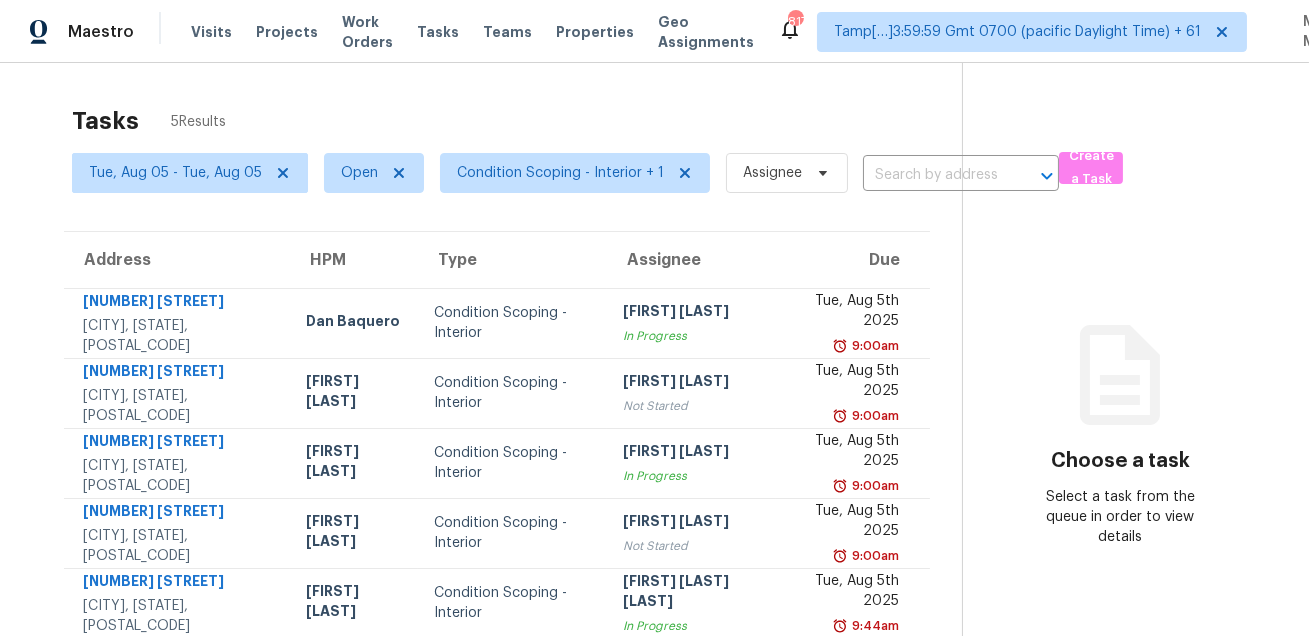 scroll, scrollTop: 0, scrollLeft: 0, axis: both 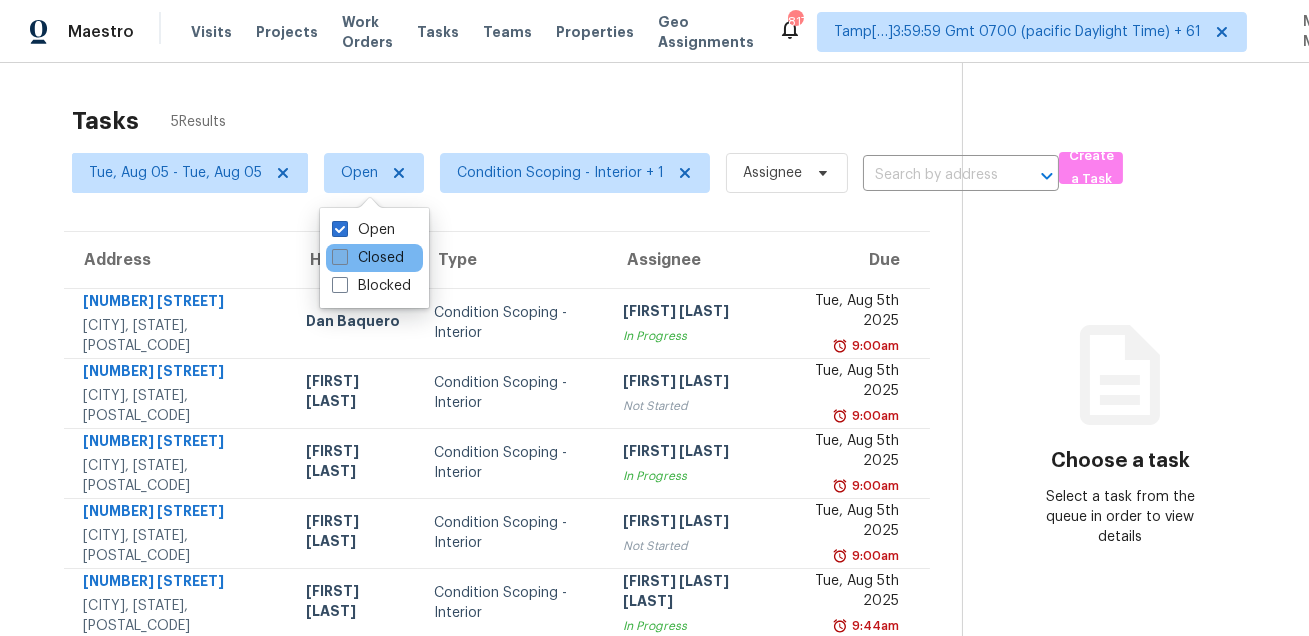 click on "Closed" at bounding box center [368, 258] 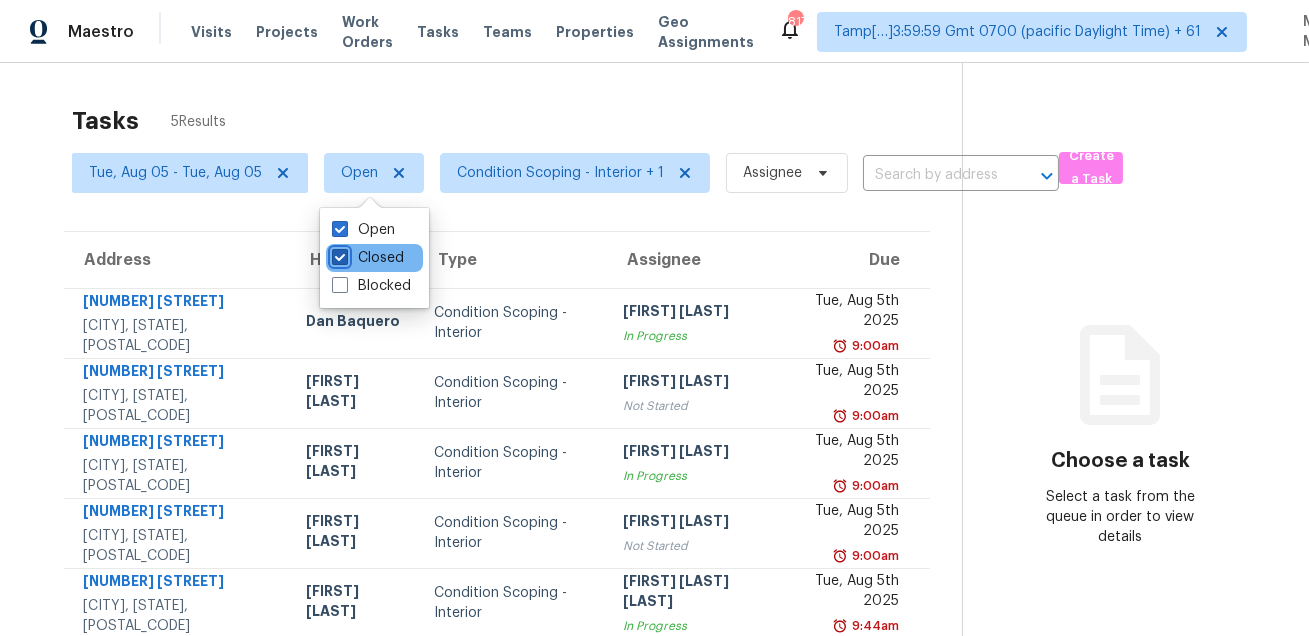 checkbox on "true" 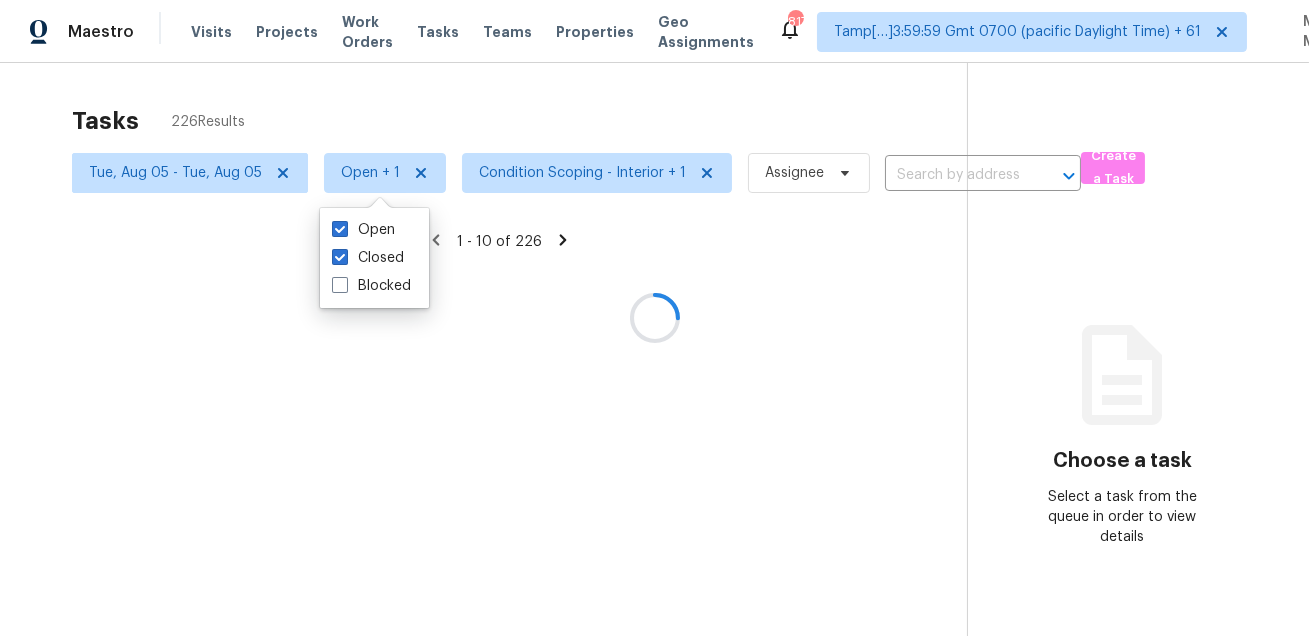click at bounding box center [654, 318] 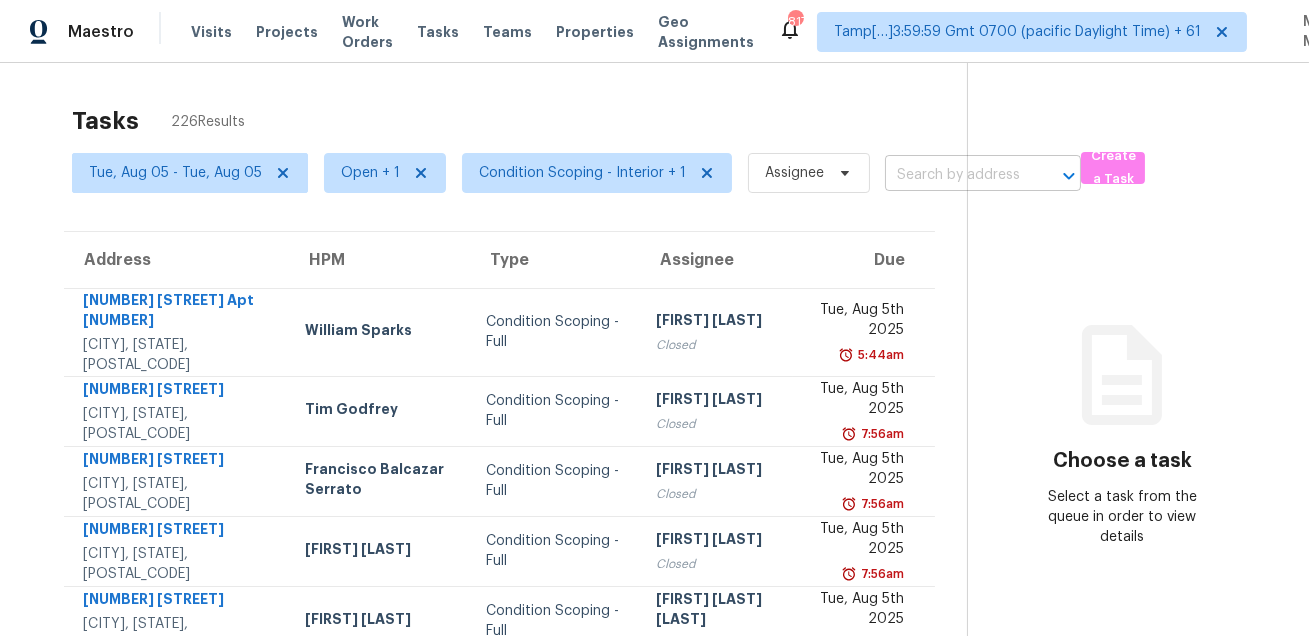 click at bounding box center (955, 175) 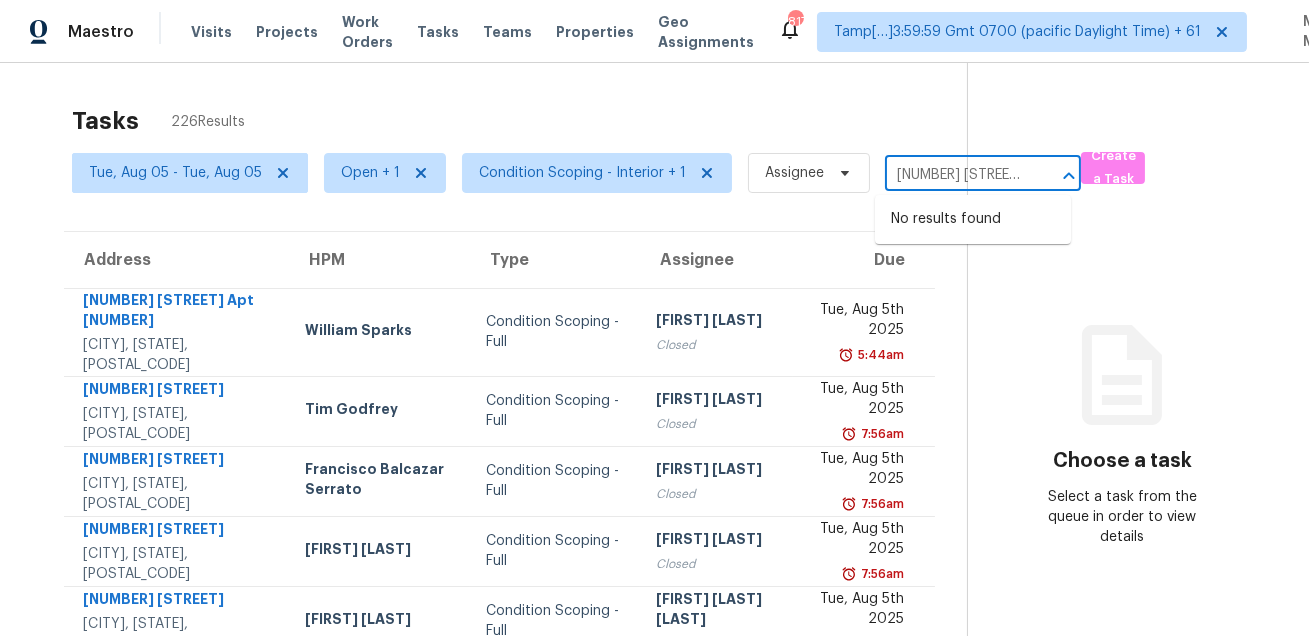scroll, scrollTop: 0, scrollLeft: 113, axis: horizontal 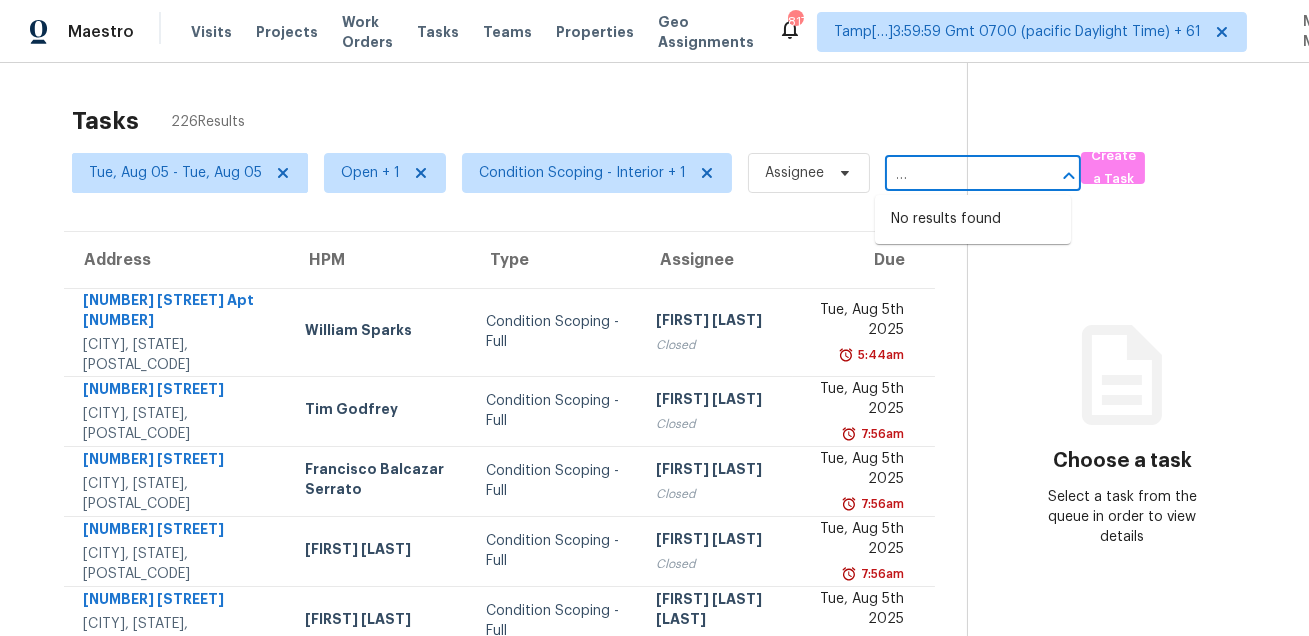 type on "910 E Burkett Pl, Sahuarita, AZ 85629" 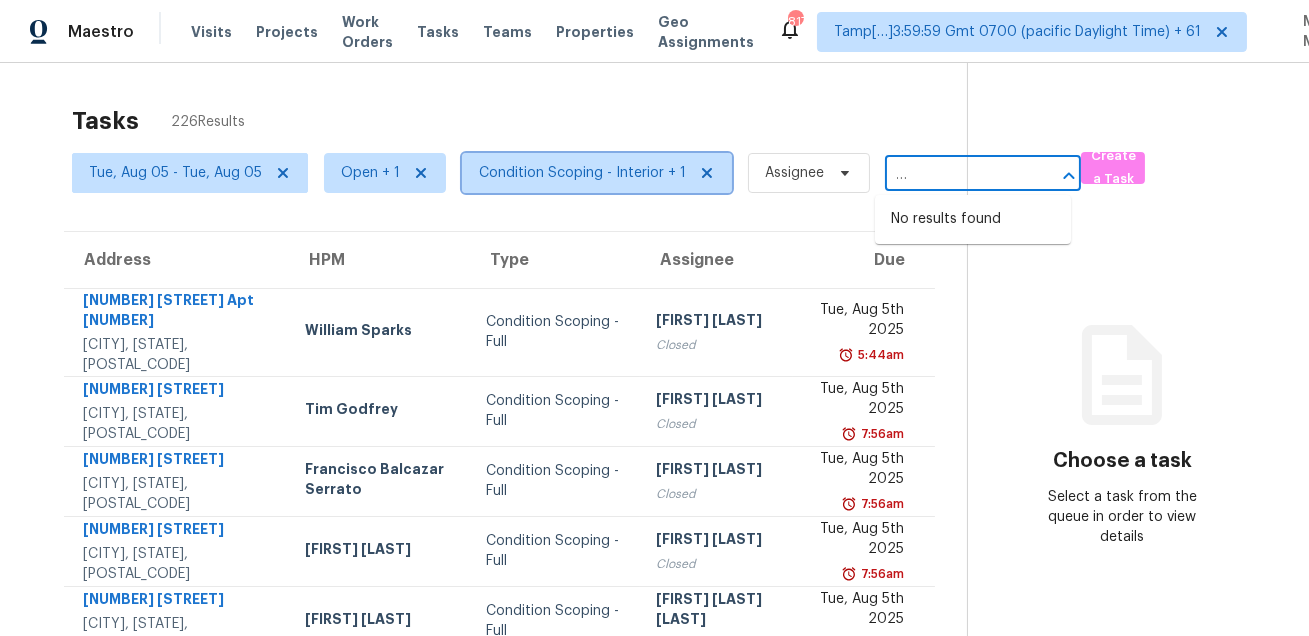 type 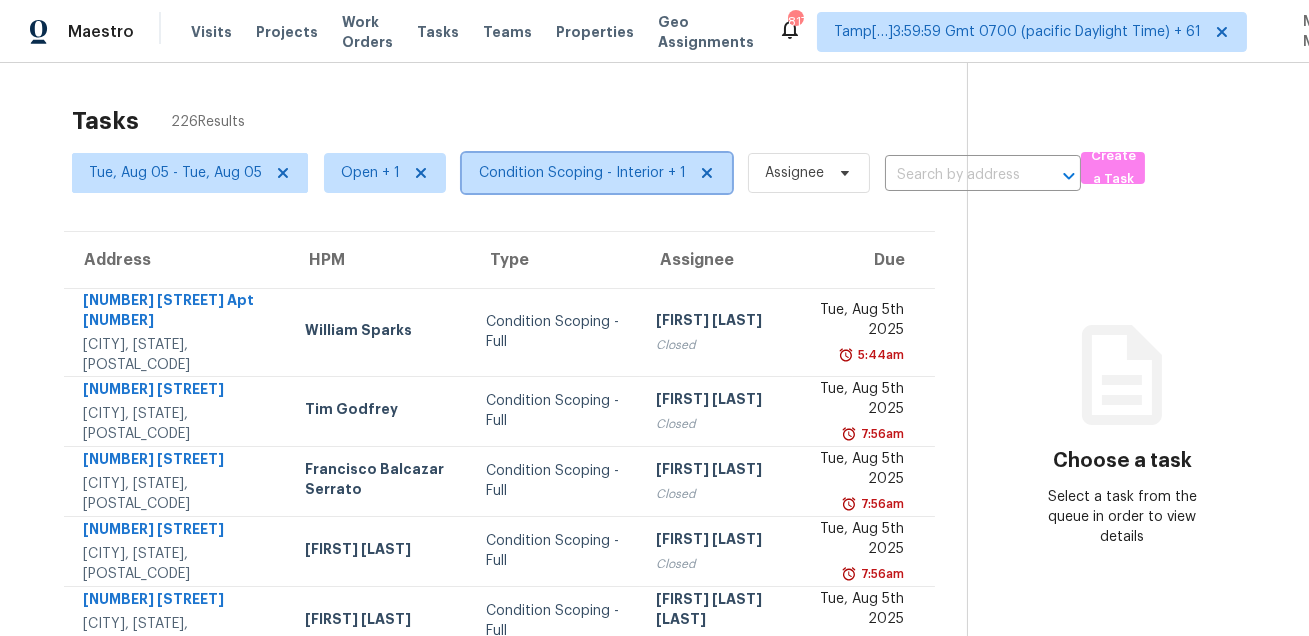 click on "Condition Scoping - Interior + 1" at bounding box center [582, 173] 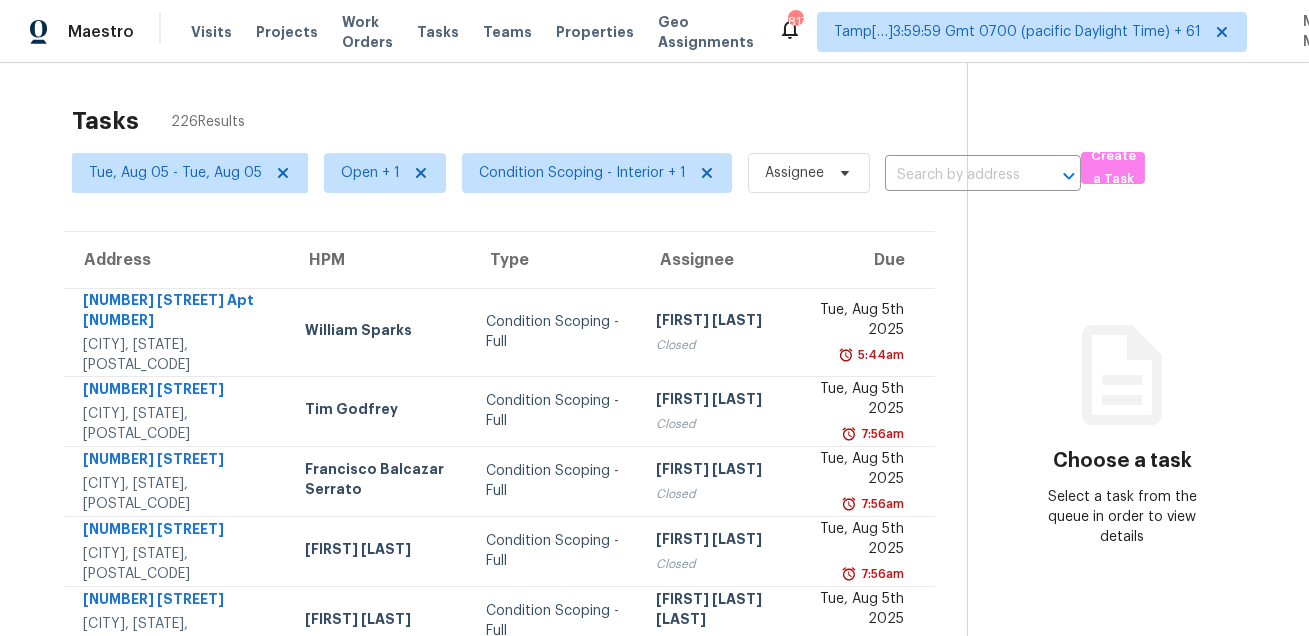 scroll, scrollTop: 0, scrollLeft: 0, axis: both 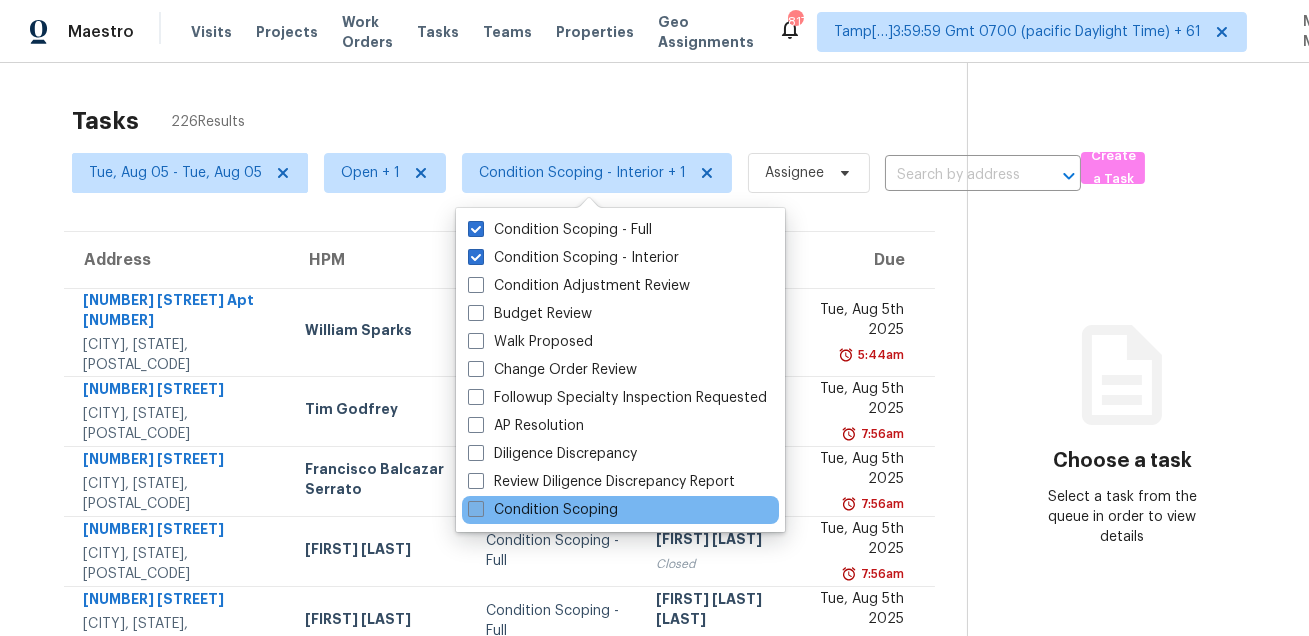 click on "Condition Scoping" at bounding box center (543, 510) 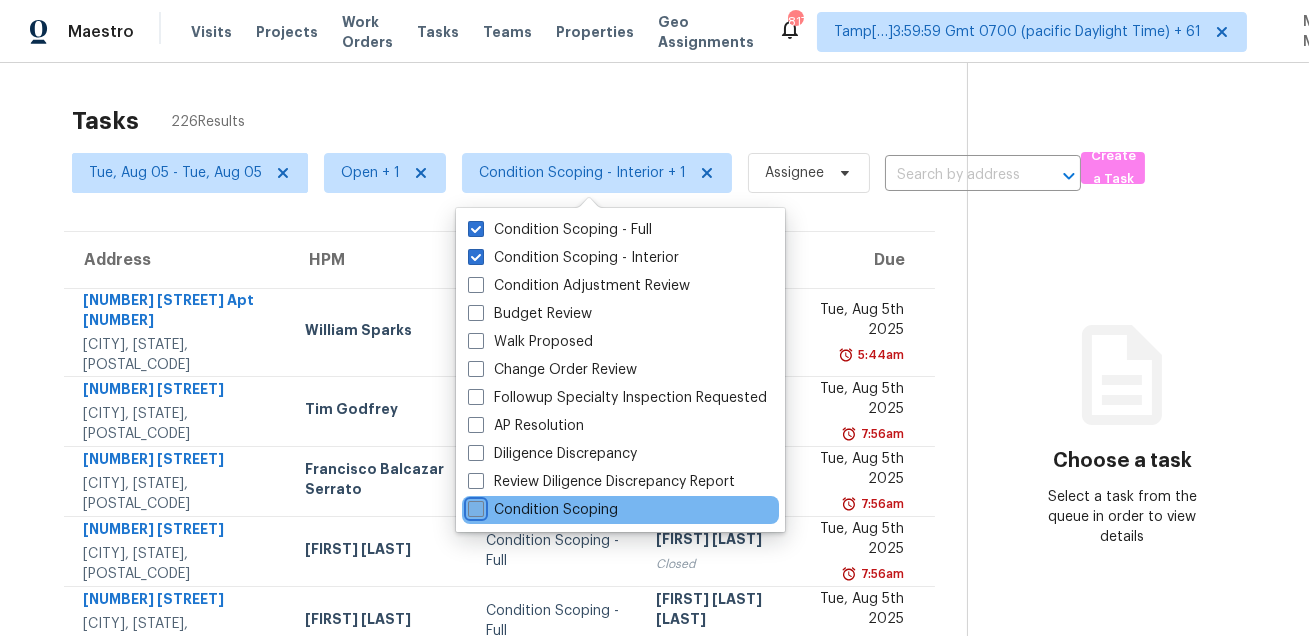 click on "Condition Scoping" at bounding box center [474, 506] 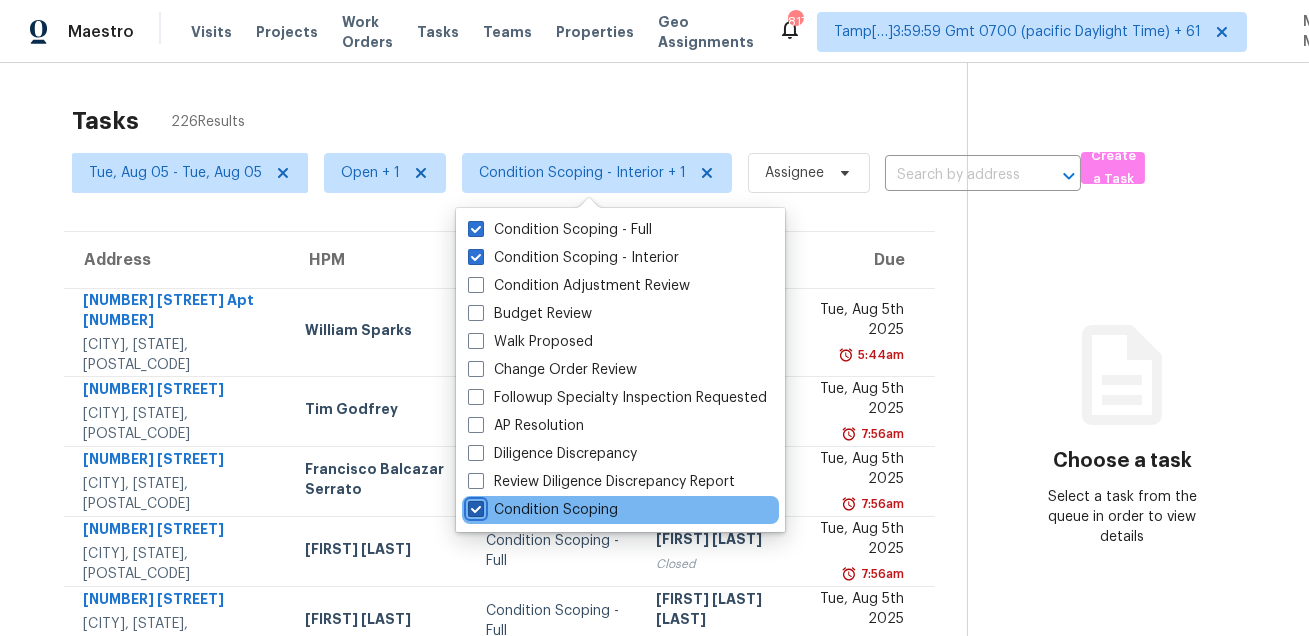 checkbox on "true" 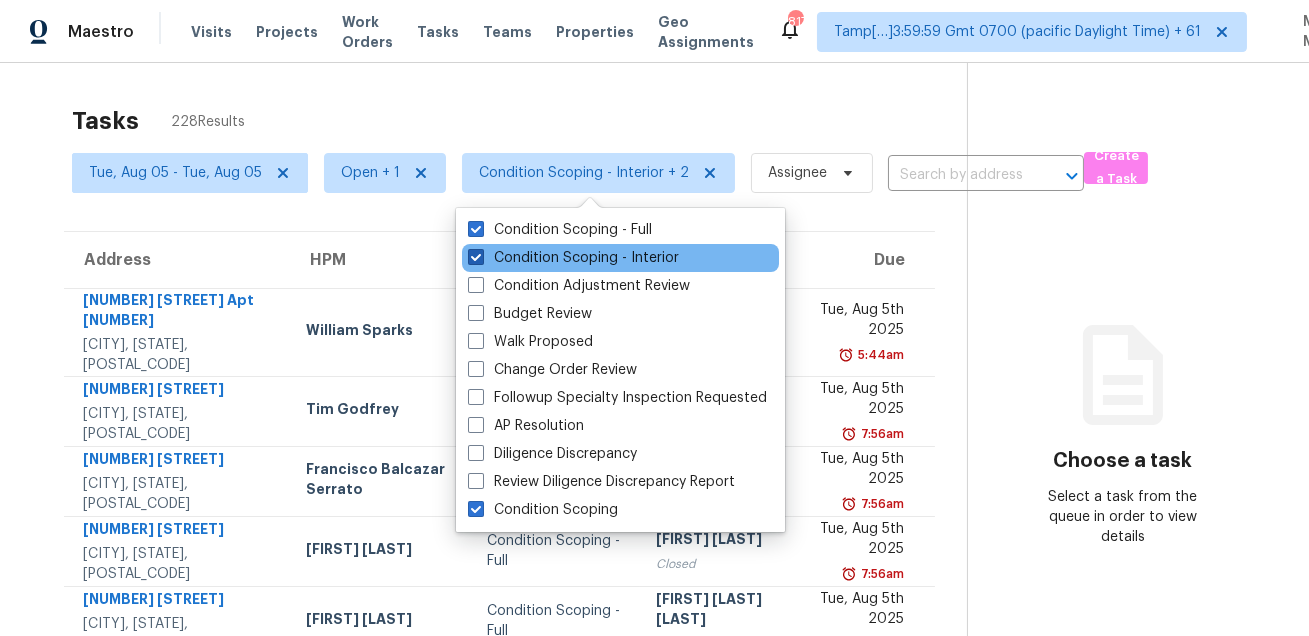 click on "Condition Scoping - Interior" at bounding box center (573, 258) 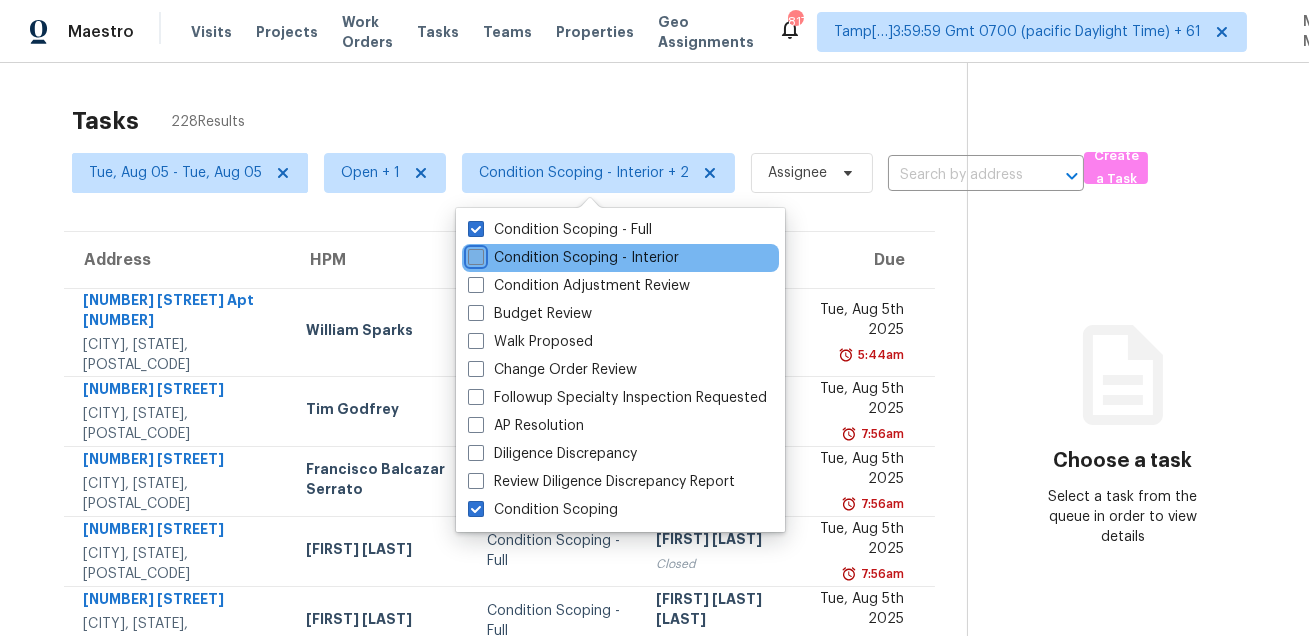 checkbox on "false" 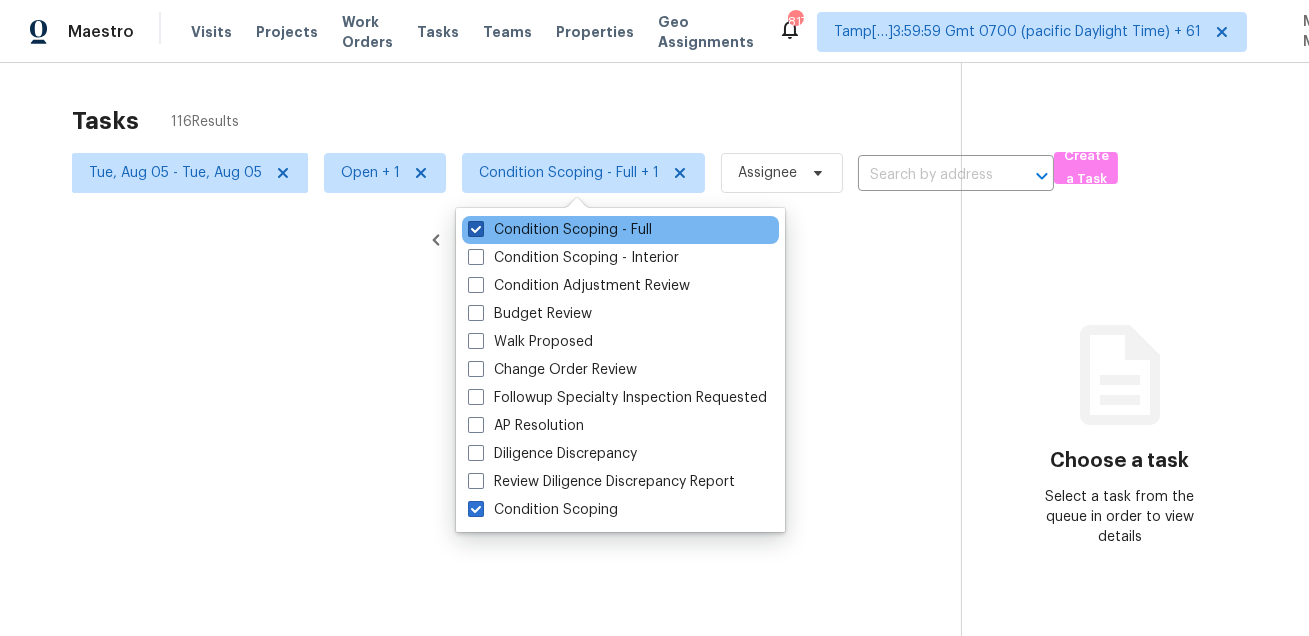 click on "Condition Scoping - Full" at bounding box center [560, 230] 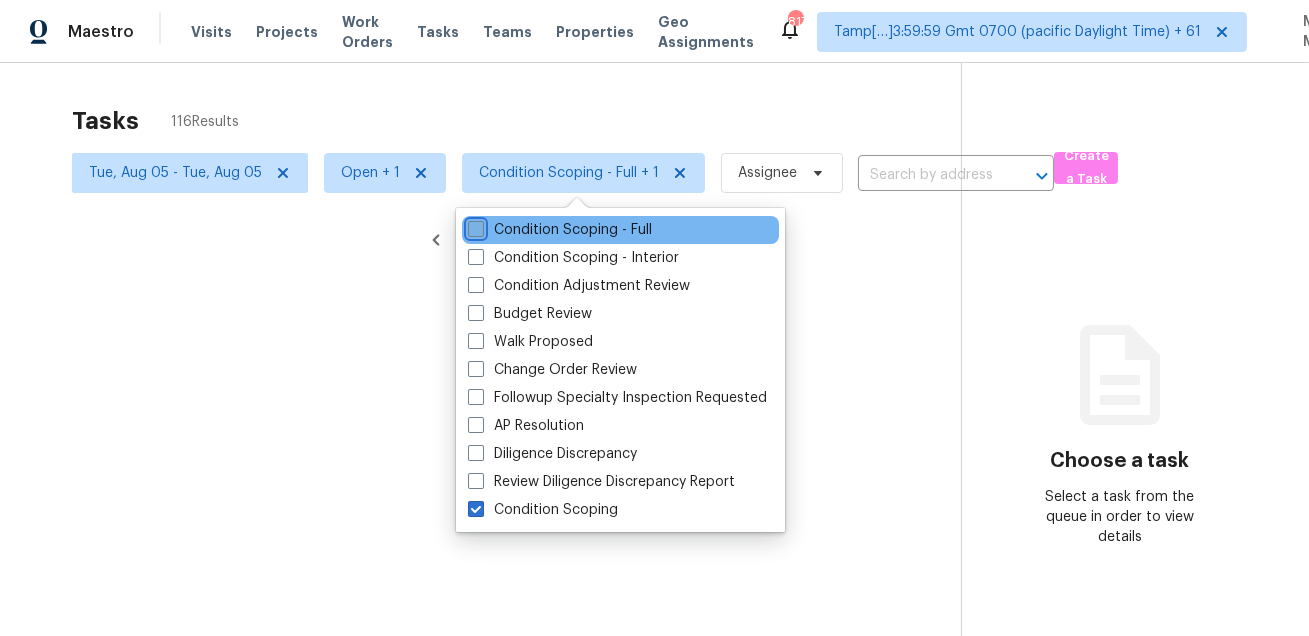checkbox on "false" 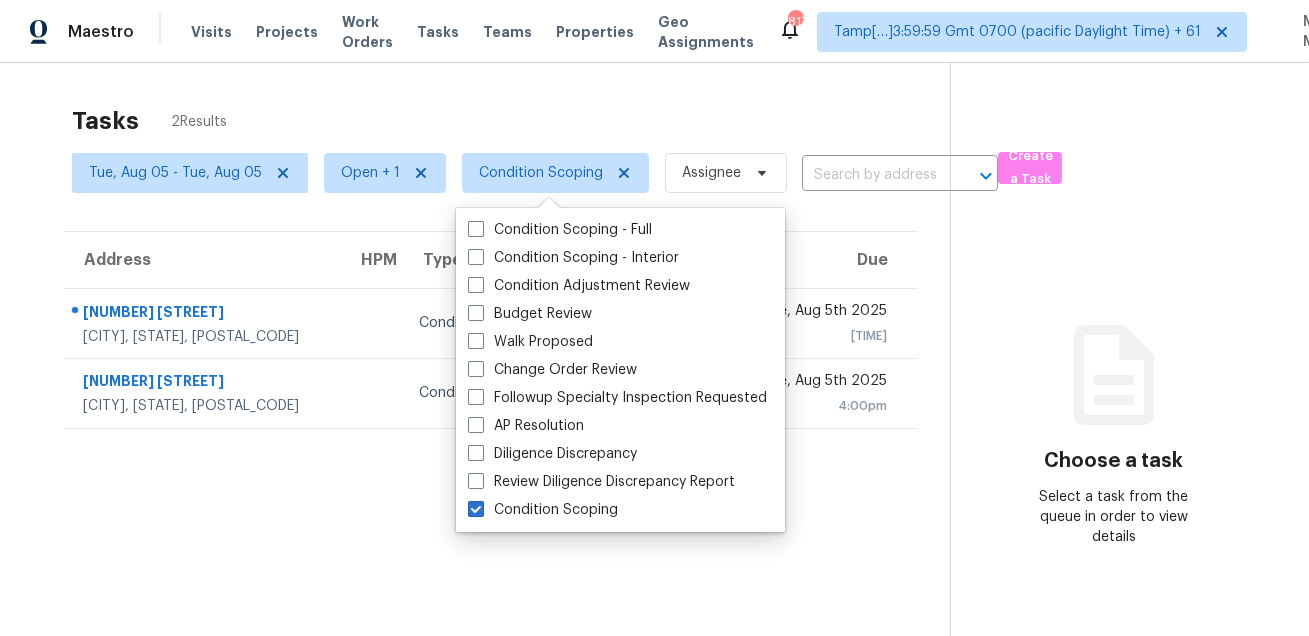 click on "Tasks 2  Results" at bounding box center (511, 121) 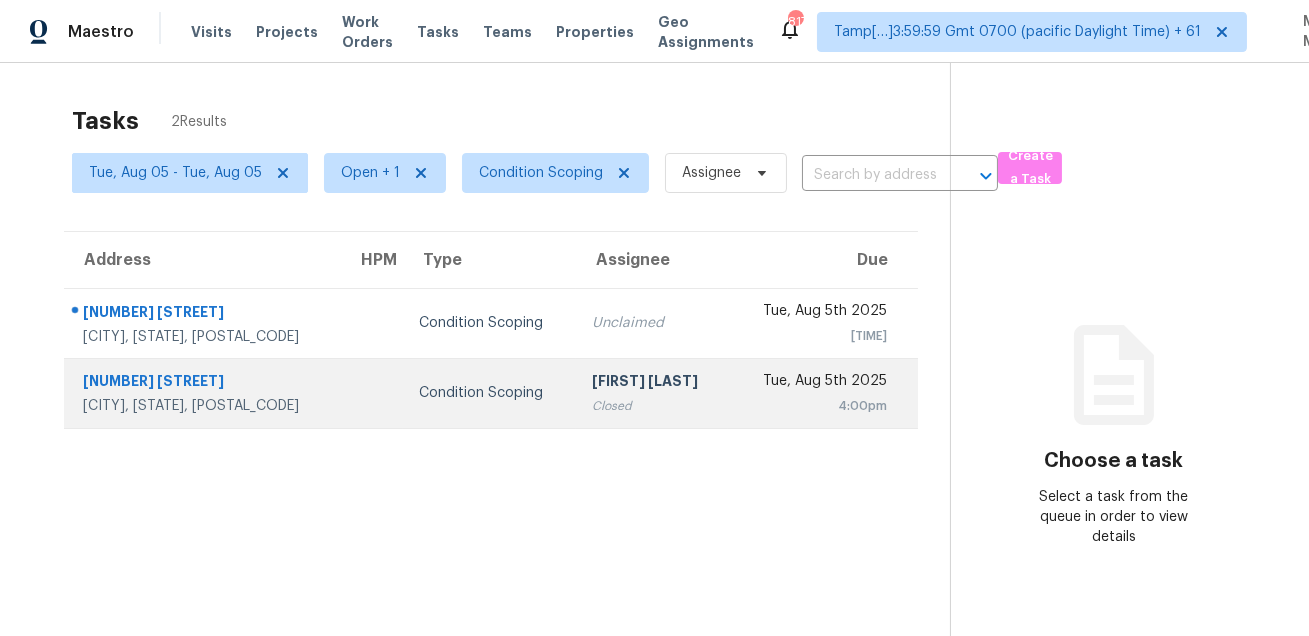 click on "Hariharan GV Closed" at bounding box center [652, 393] 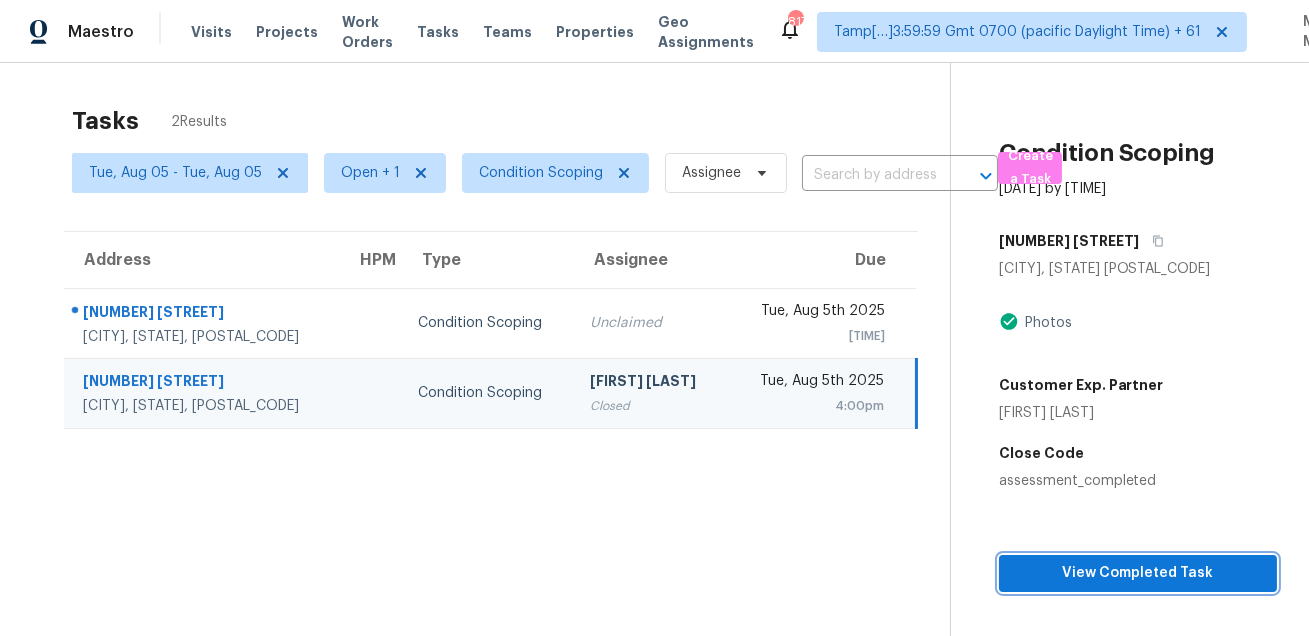 click on "View Completed Task" at bounding box center [1138, 573] 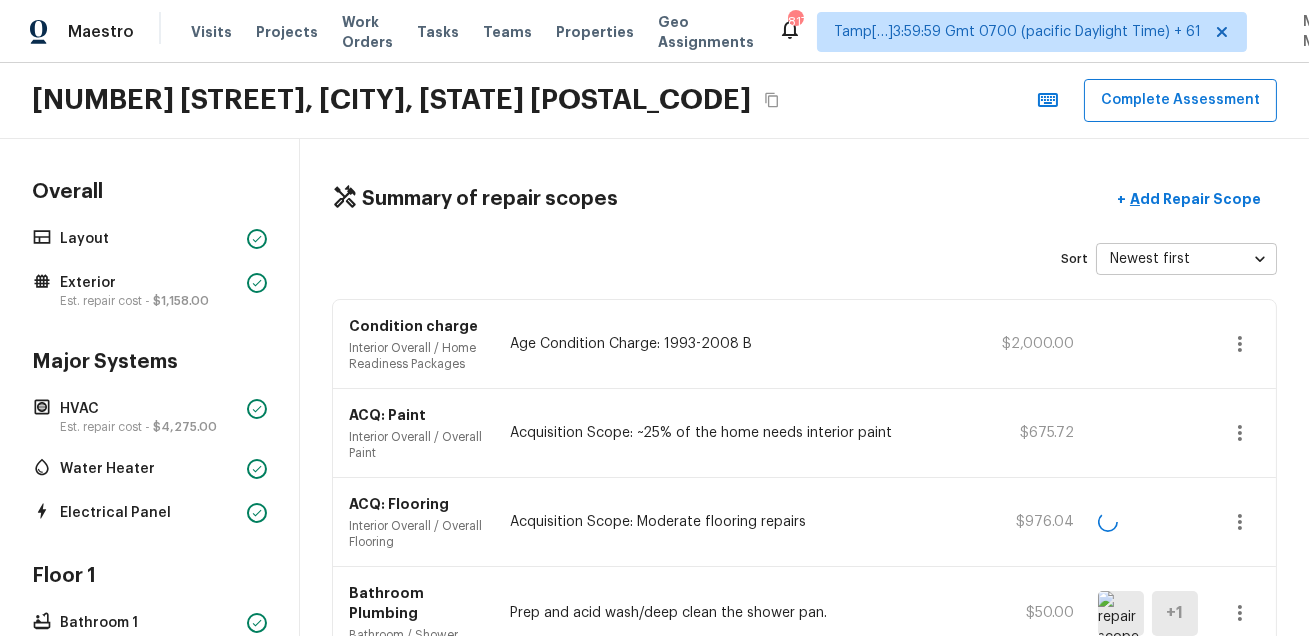 click on "910 E Burkett Pl, Sahuarita, AZ 85629 Complete Assessment" at bounding box center (654, 101) 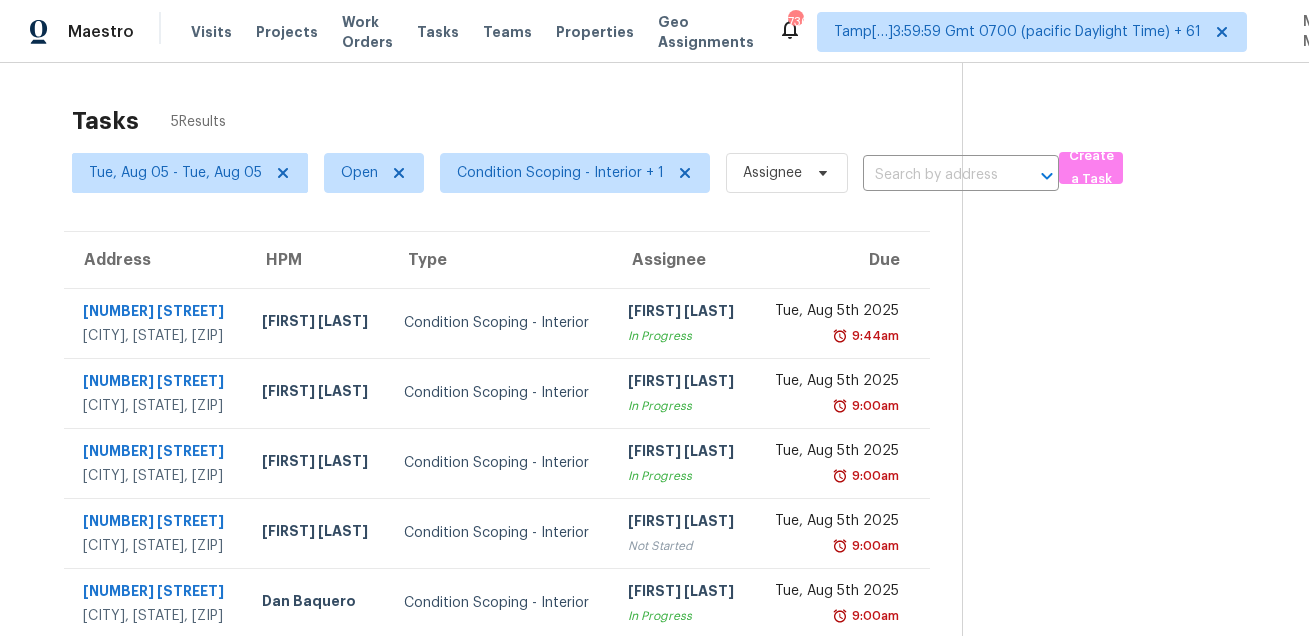 scroll, scrollTop: 0, scrollLeft: 0, axis: both 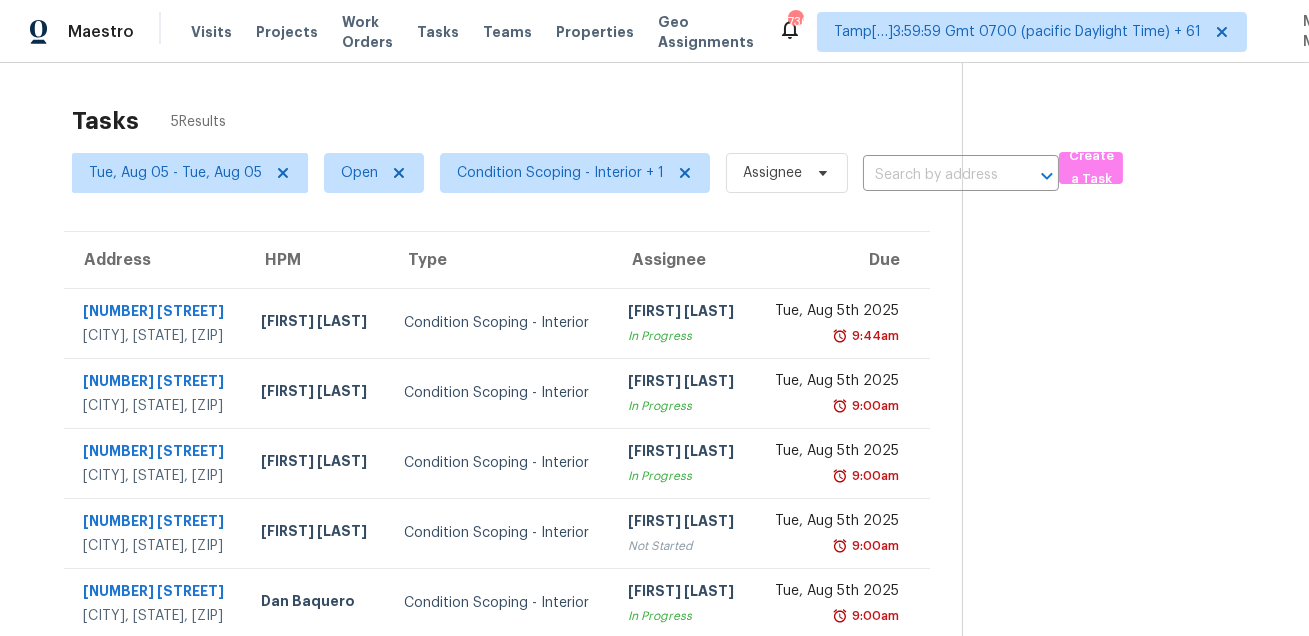 click on "Tasks 5  Results" at bounding box center (517, 121) 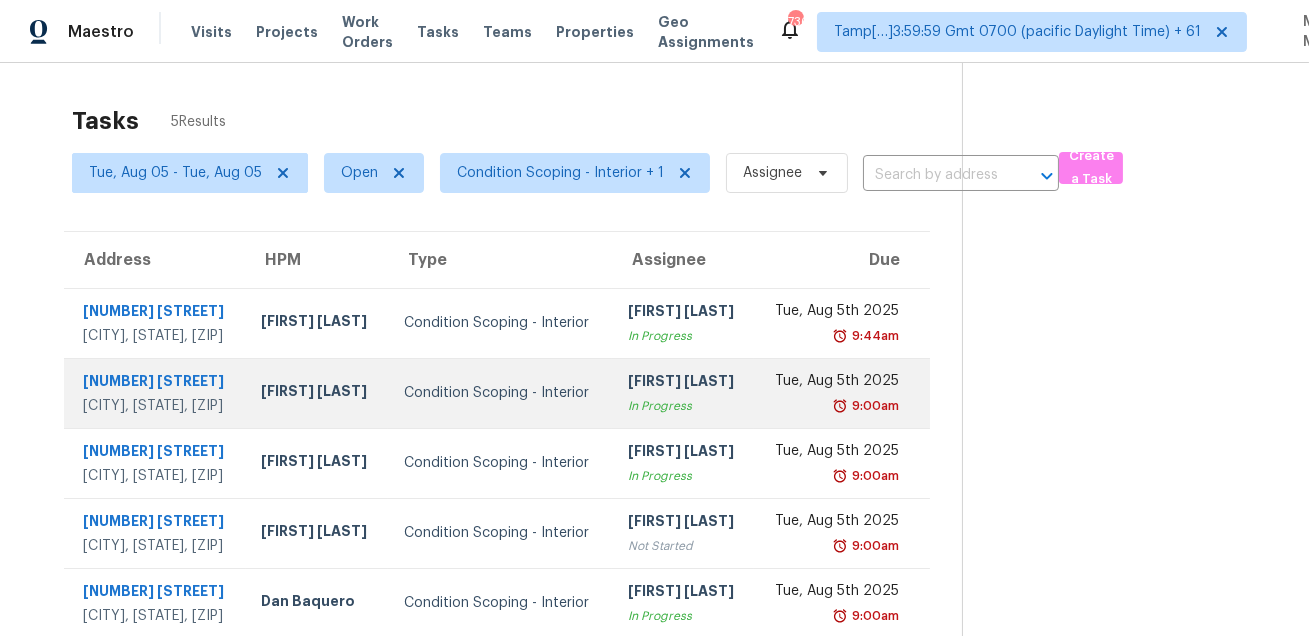 scroll, scrollTop: 62, scrollLeft: 0, axis: vertical 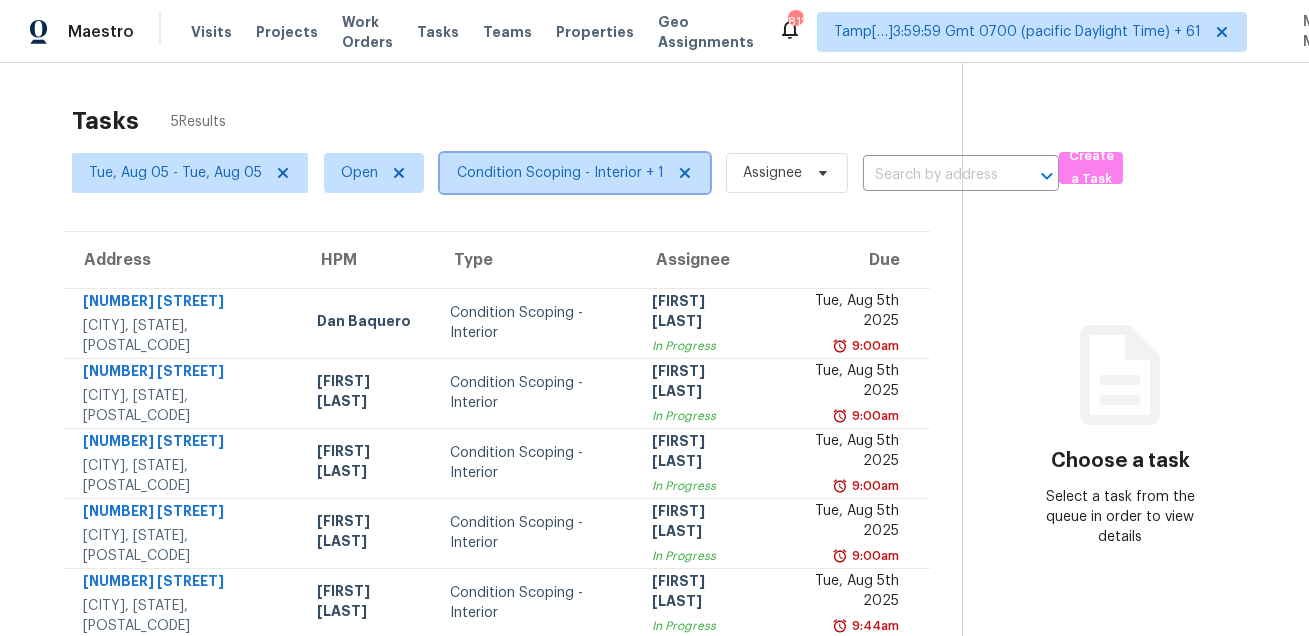 click on "Condition Scoping - Interior + 1" at bounding box center [560, 173] 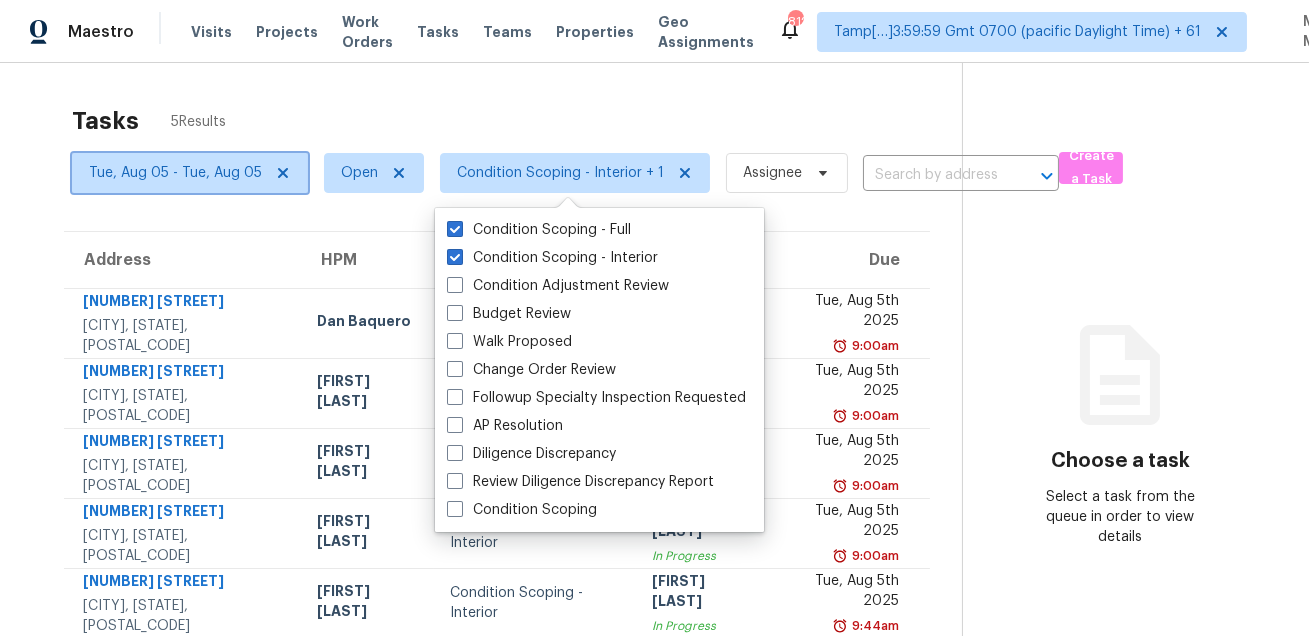 click on "Tue, Aug 05 - Tue, Aug 05" at bounding box center [175, 173] 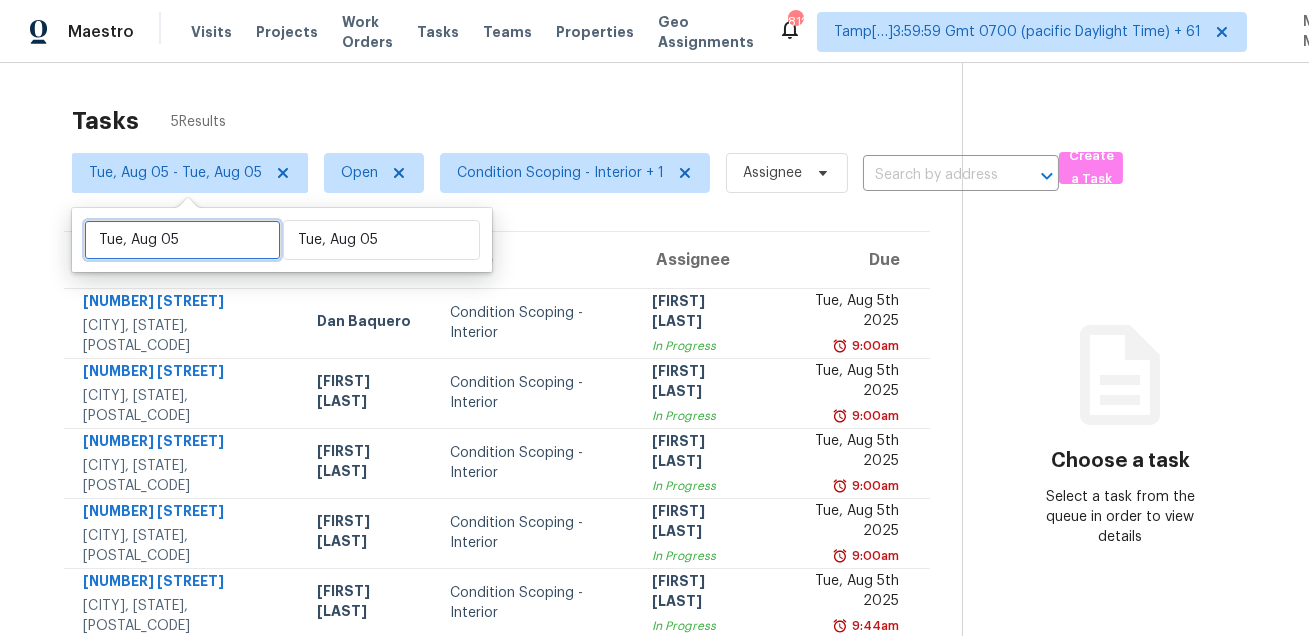 click on "Tue, Aug 05" at bounding box center [182, 240] 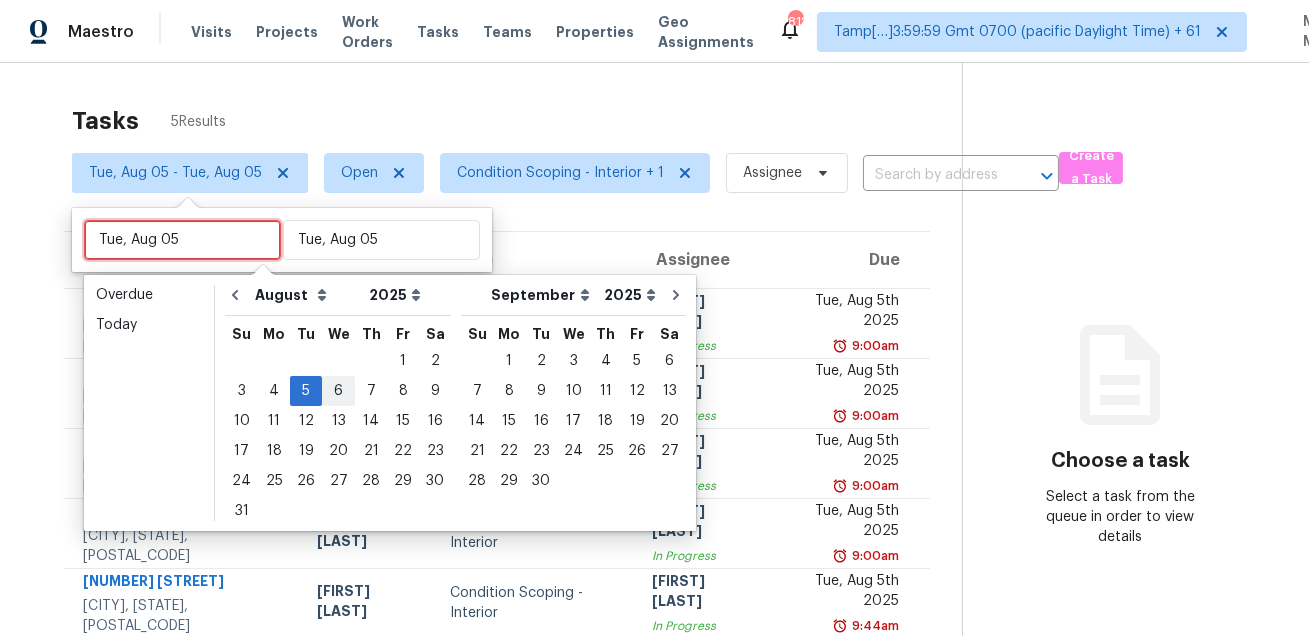 type 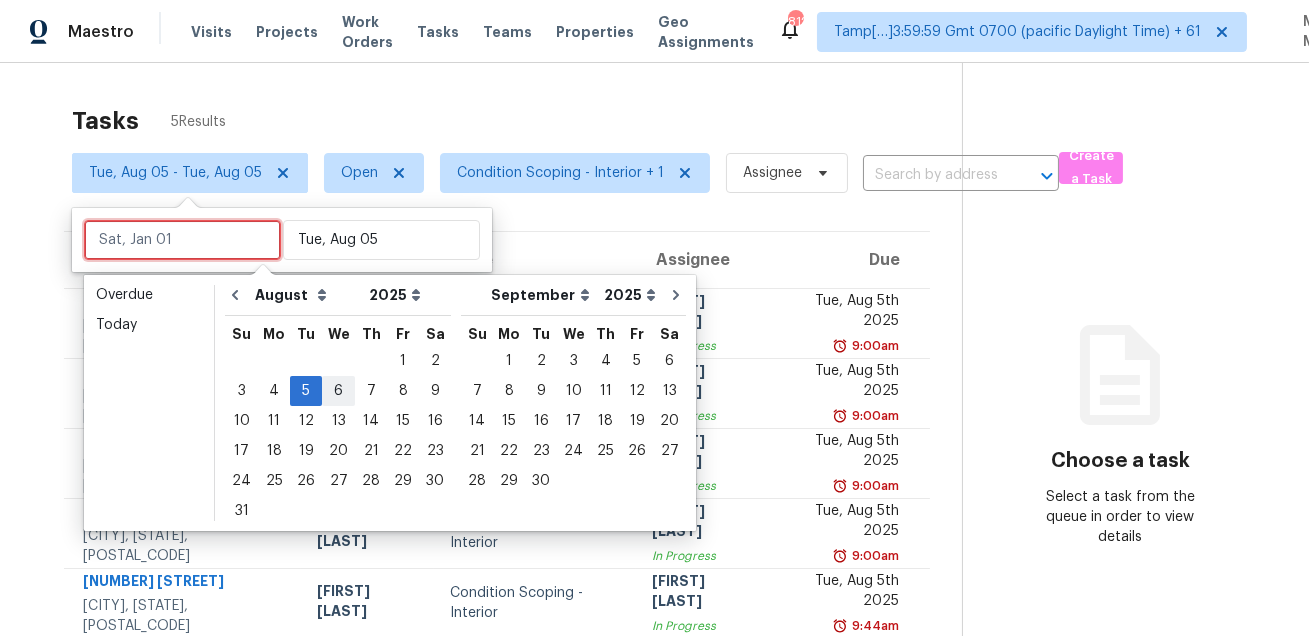 type 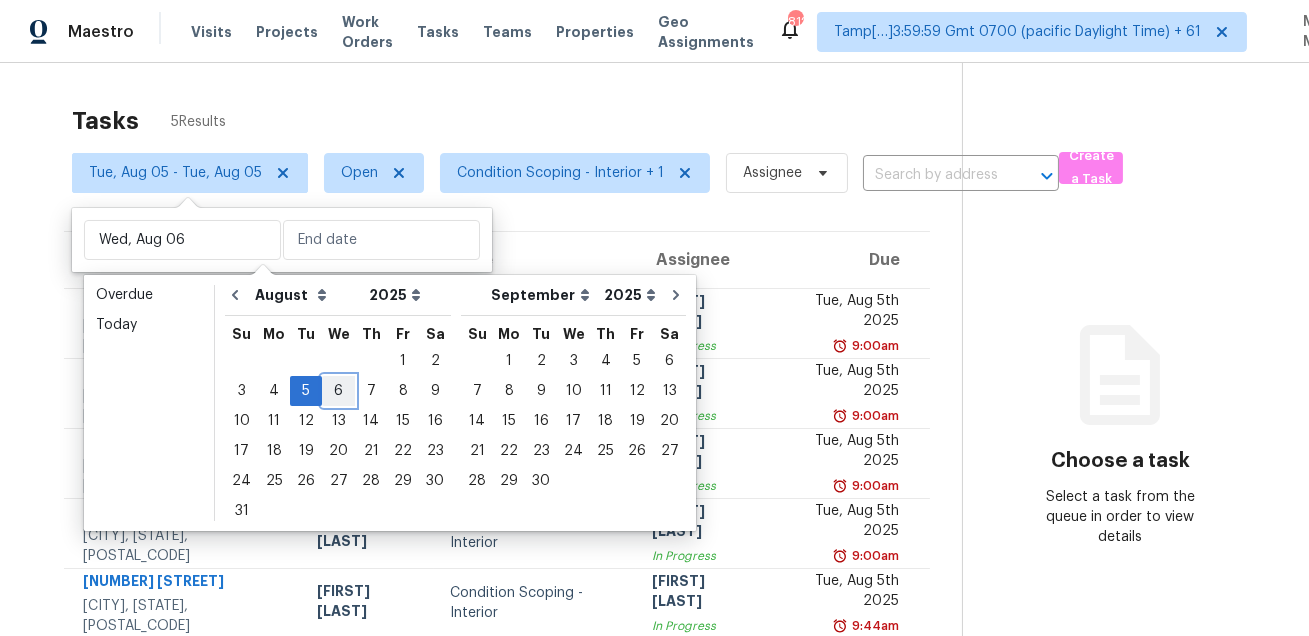 click on "6" at bounding box center (338, 391) 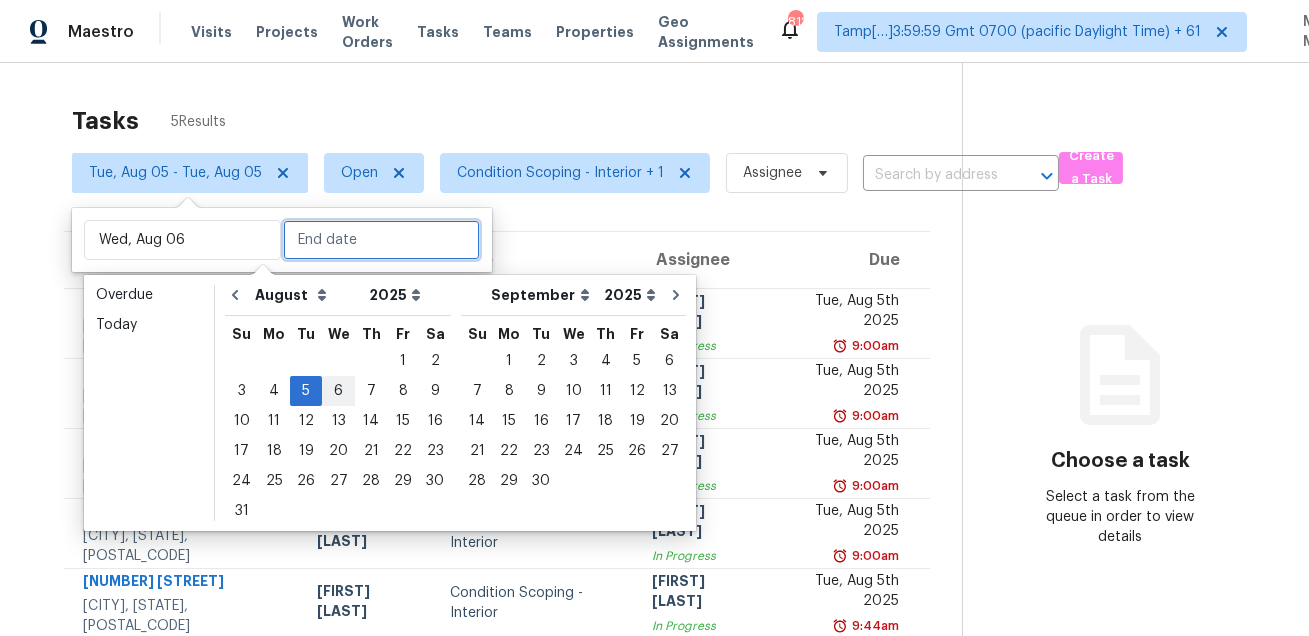 type on "Wed, Aug 06" 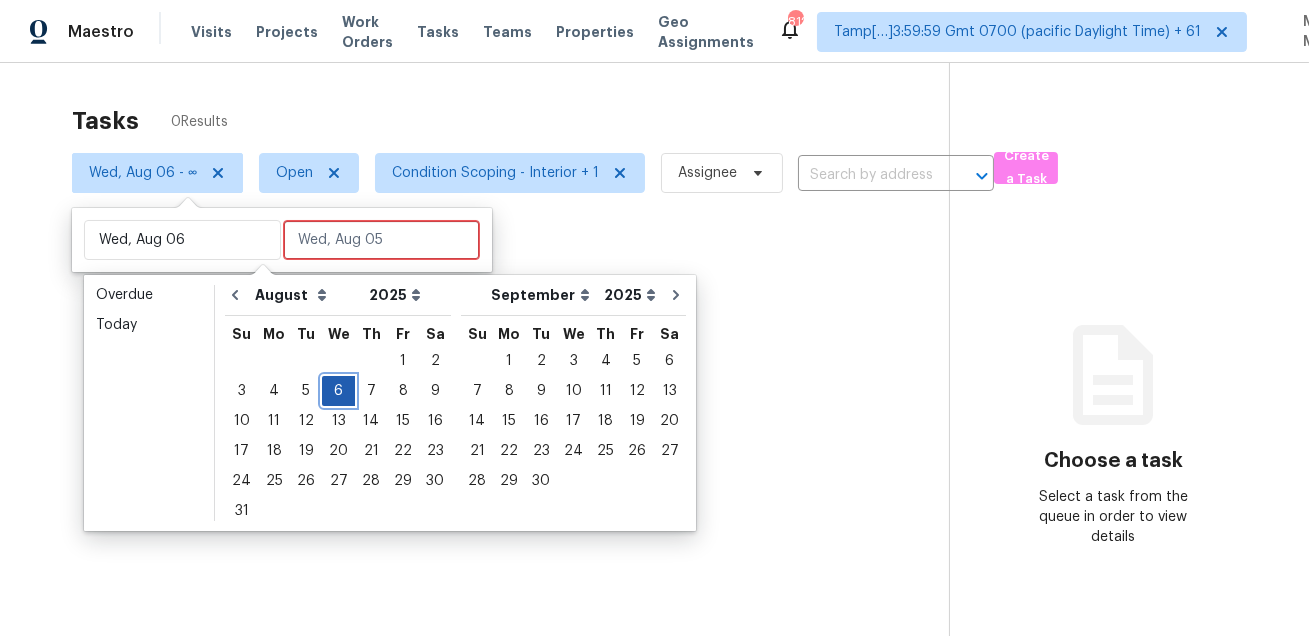 click on "6" at bounding box center [338, 391] 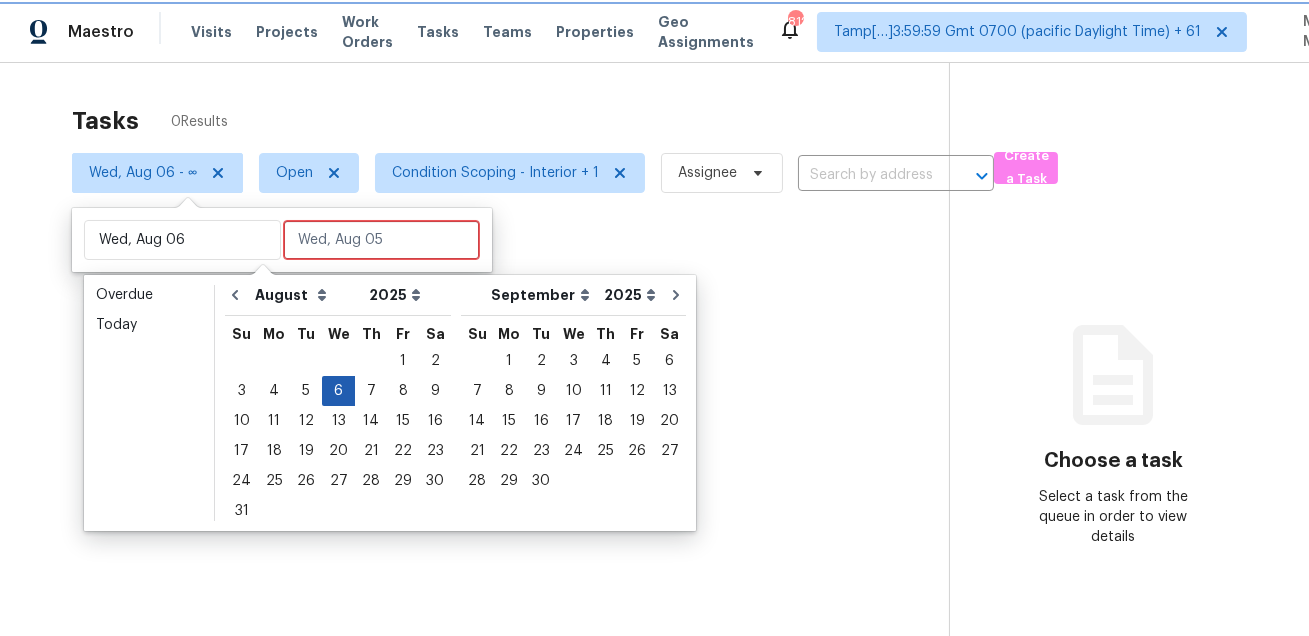 type on "Wed, Aug 06" 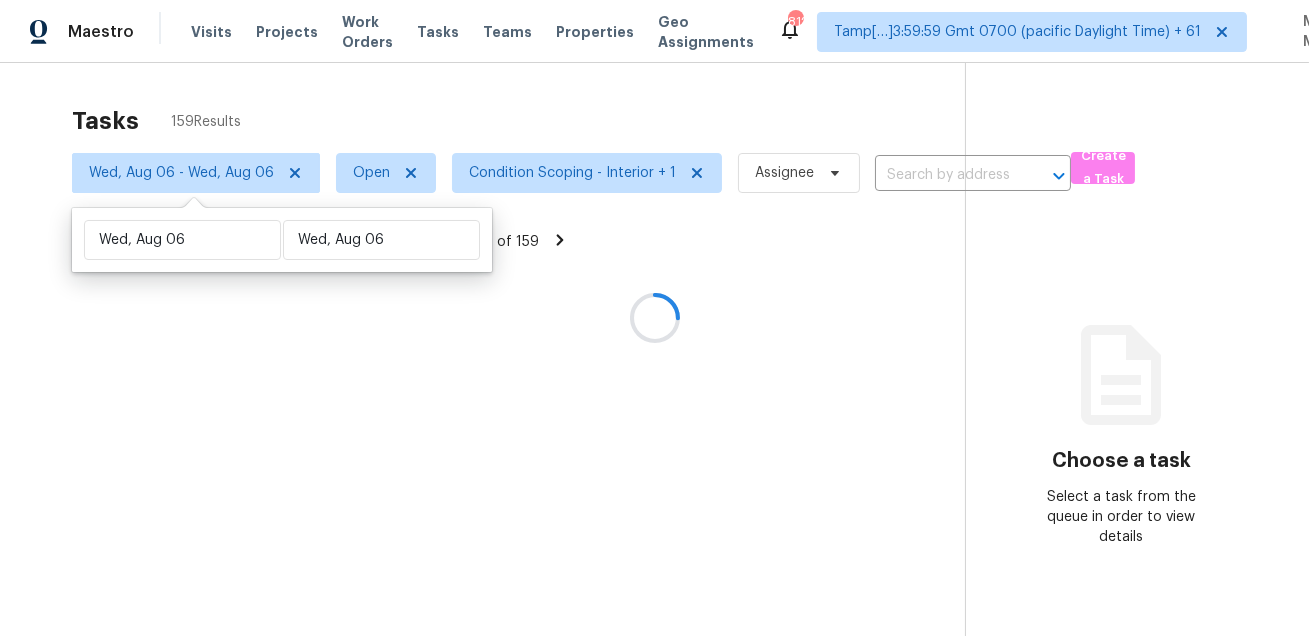 click at bounding box center [654, 318] 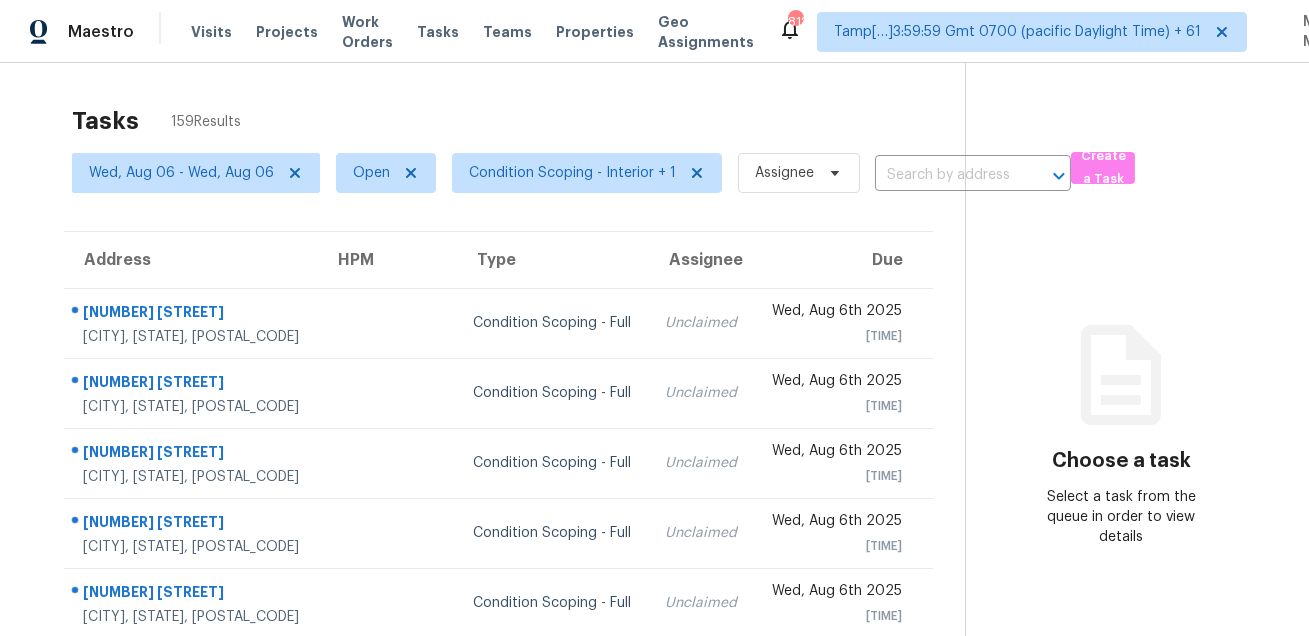 click on "Tasks 159  Results" at bounding box center [518, 121] 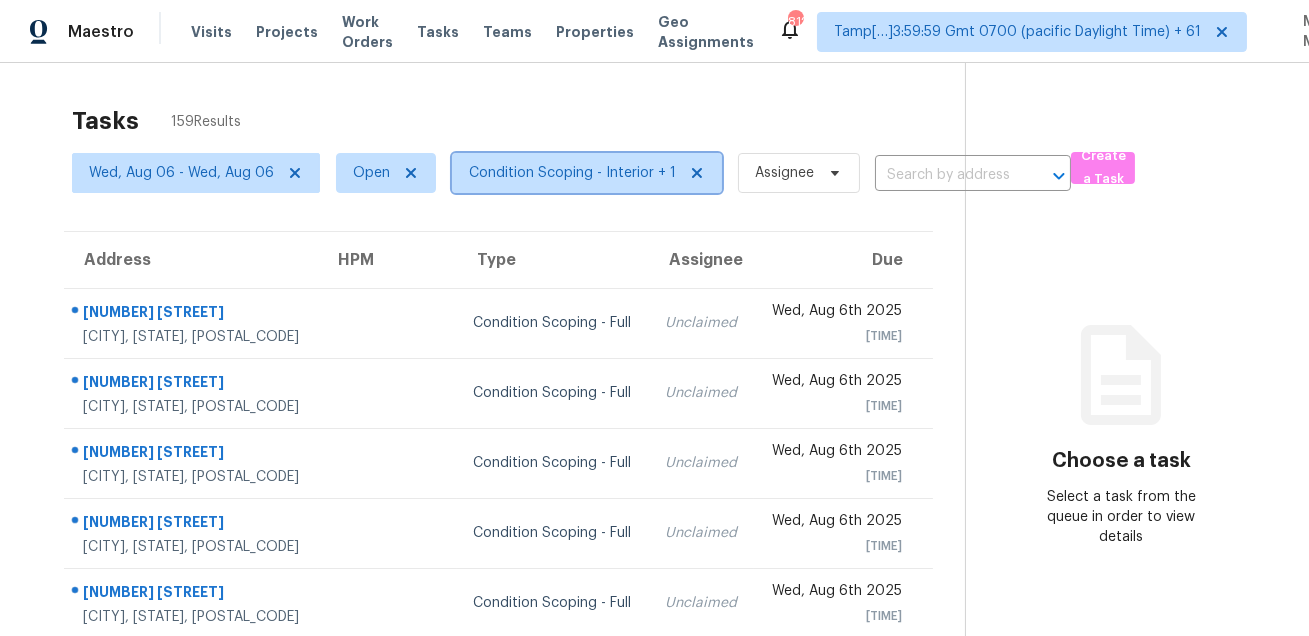 click on "Condition Scoping - Interior + 1" at bounding box center [587, 173] 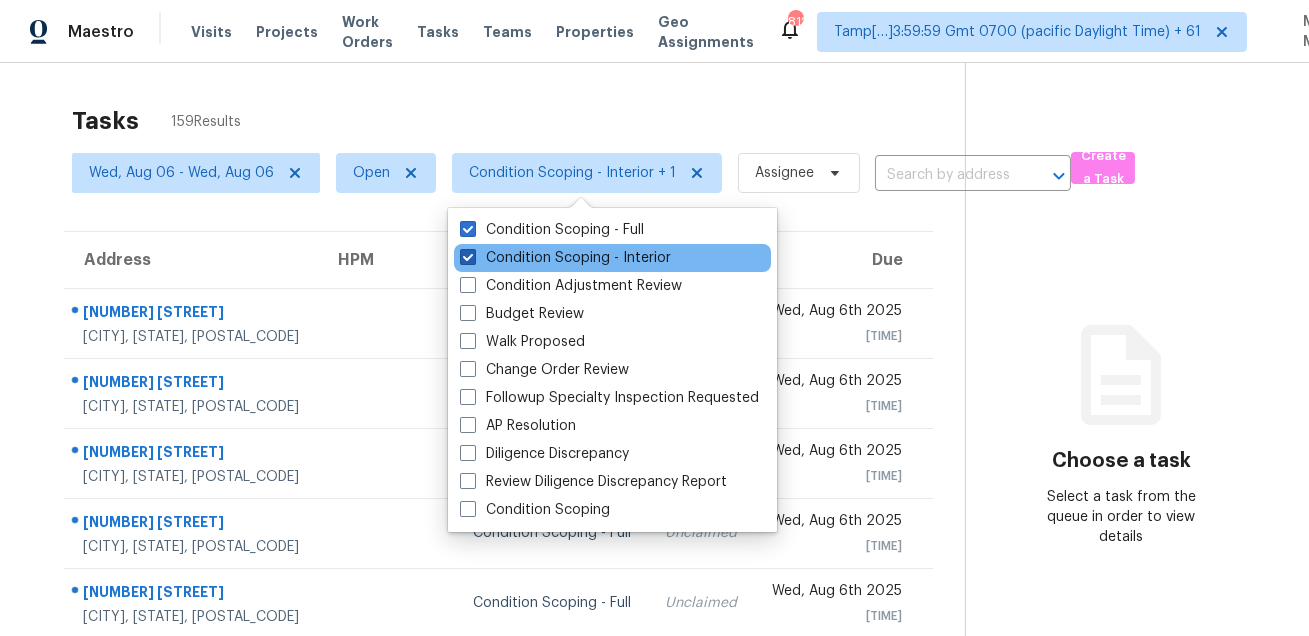 click on "Condition Scoping - Interior" at bounding box center [565, 258] 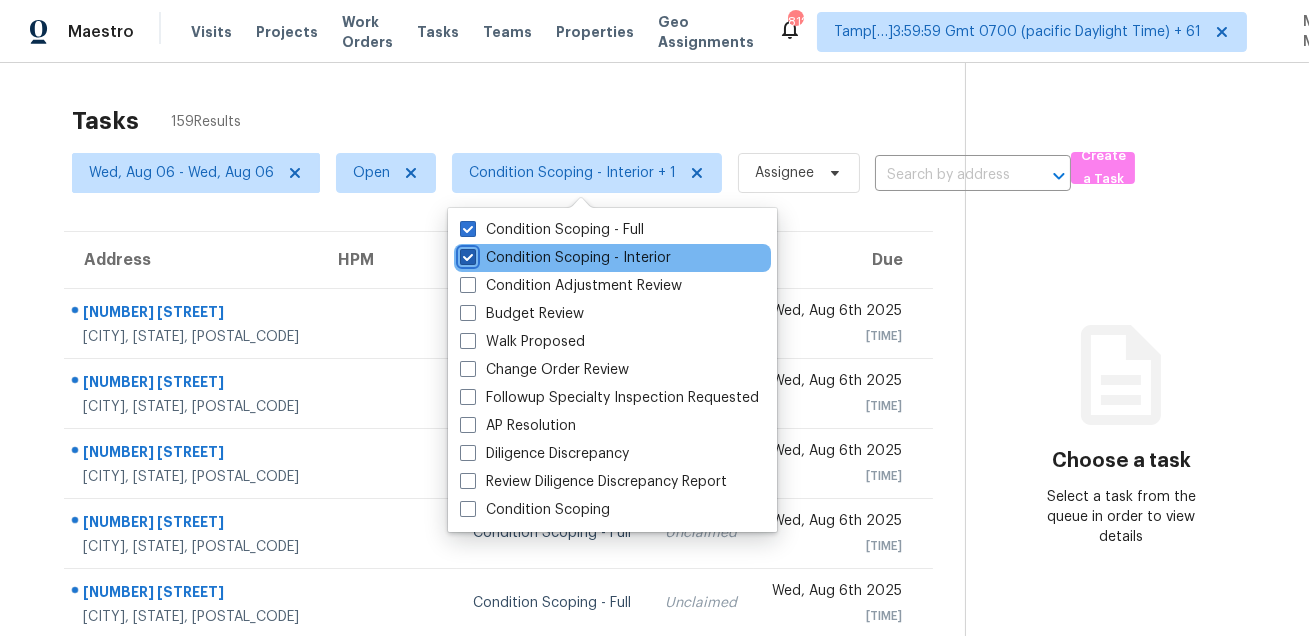click on "Condition Scoping - Interior" at bounding box center [466, 254] 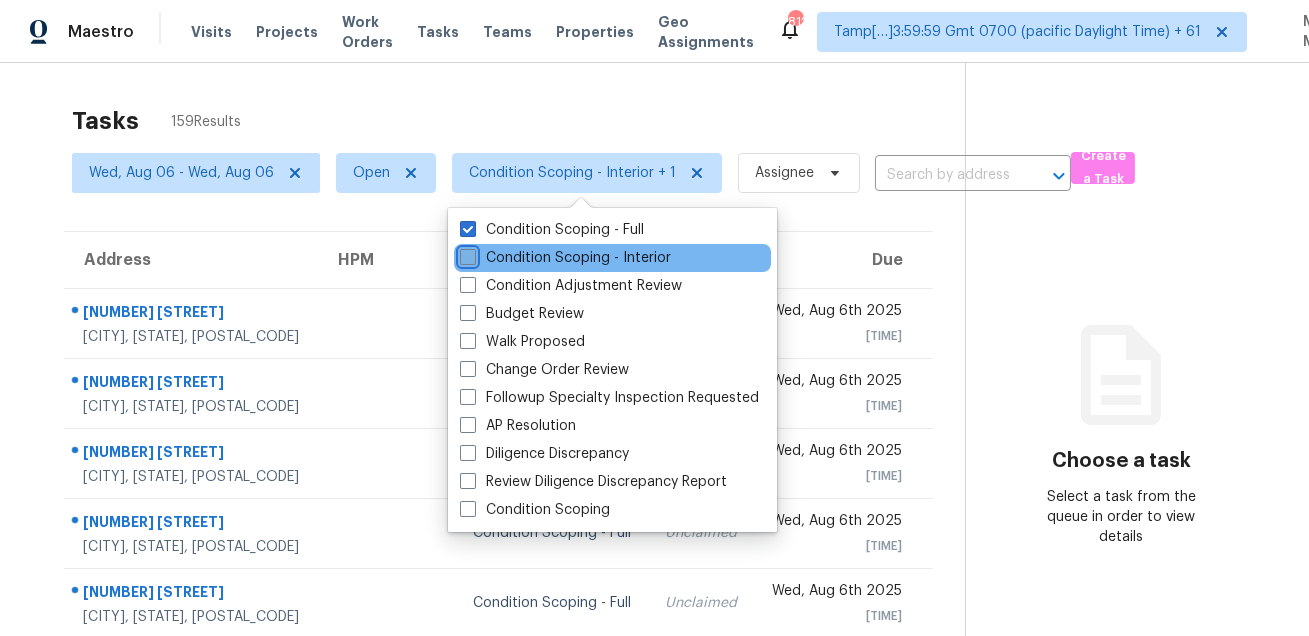 checkbox on "false" 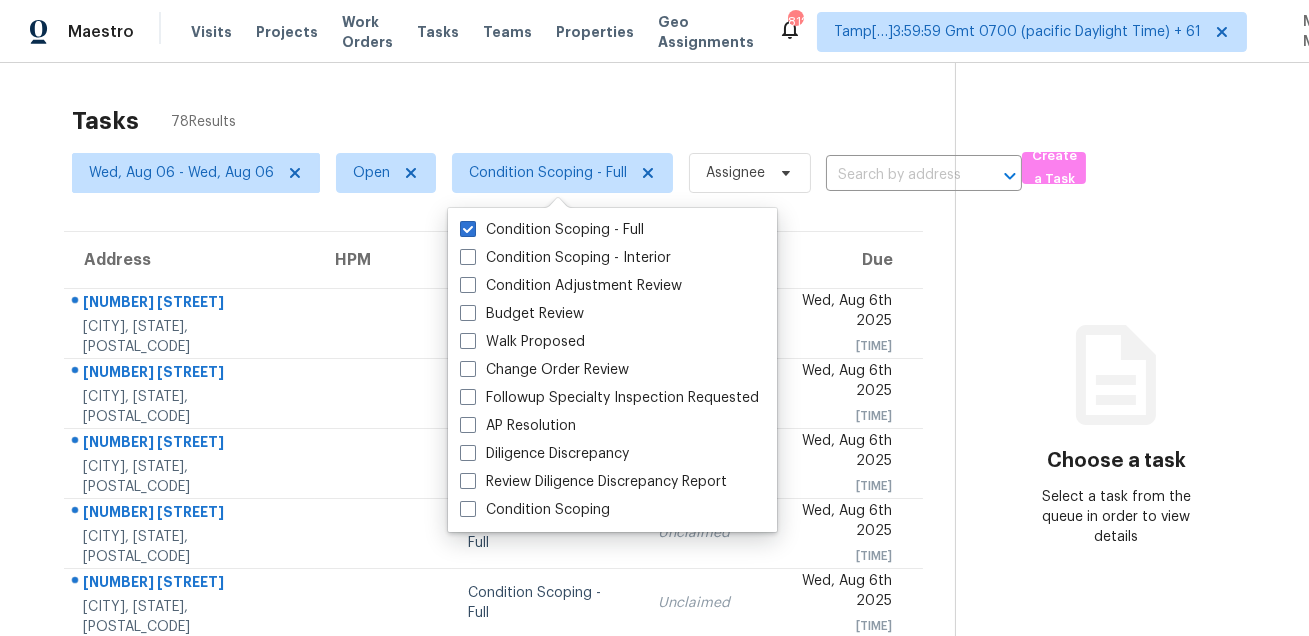 click on "Tasks 78  Results" at bounding box center (513, 121) 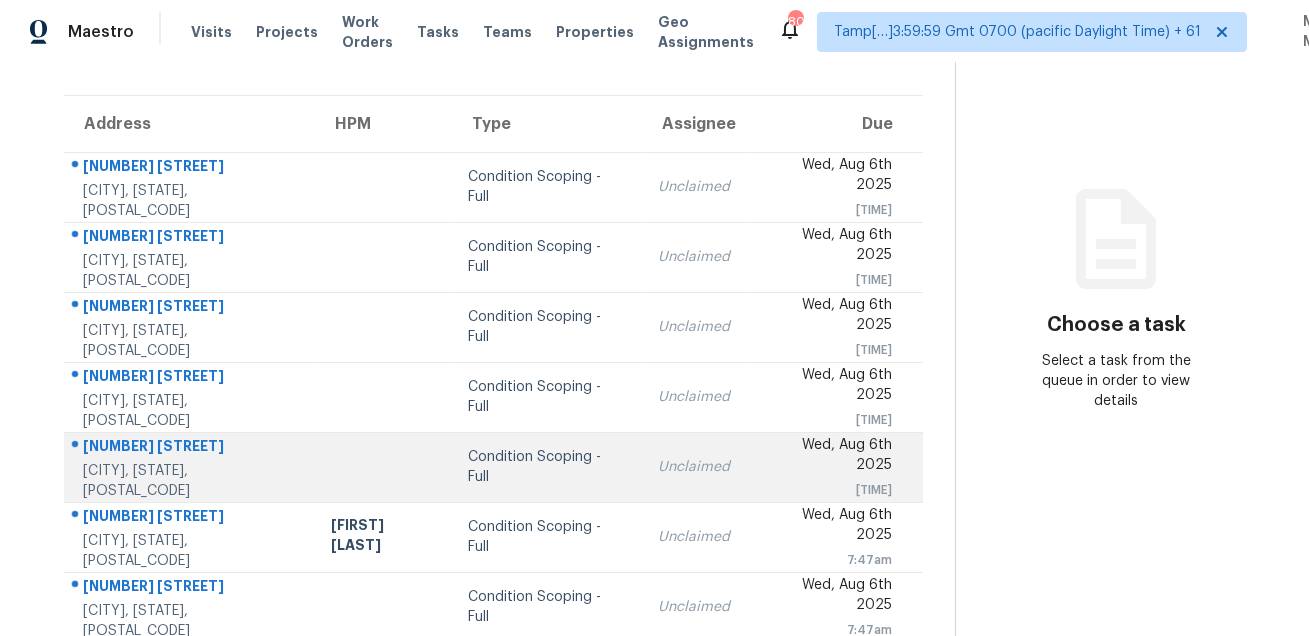 scroll, scrollTop: 255, scrollLeft: 0, axis: vertical 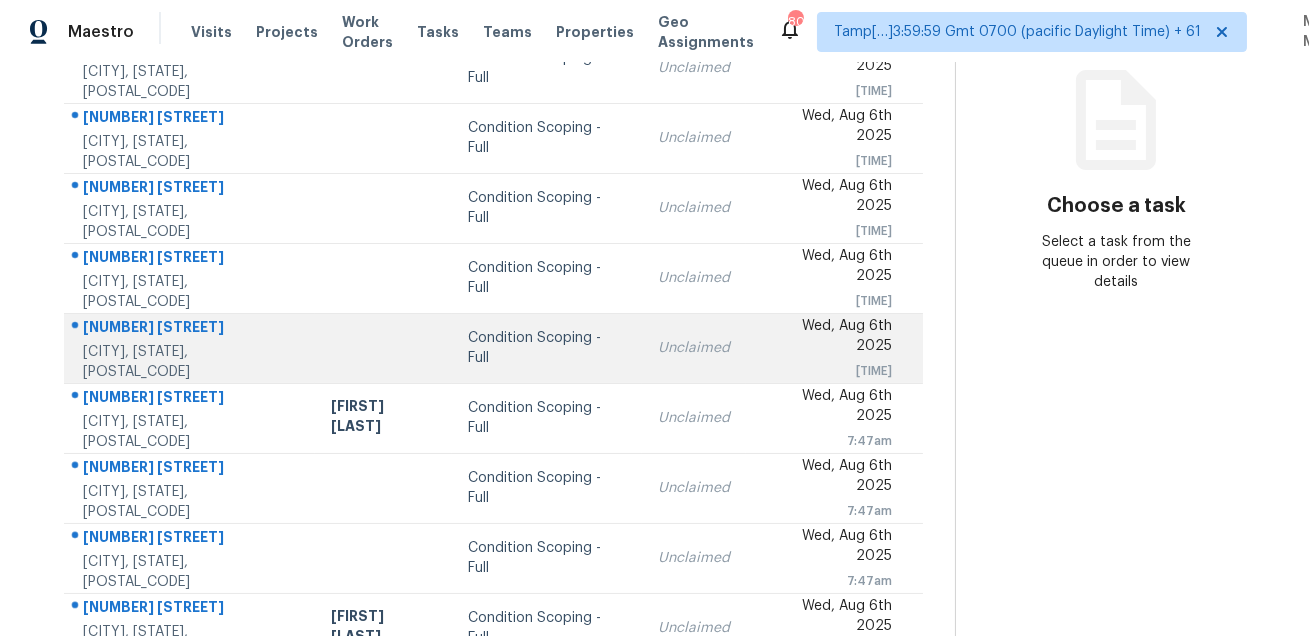 click on "[NUMBER] [STREET]" at bounding box center (191, 329) 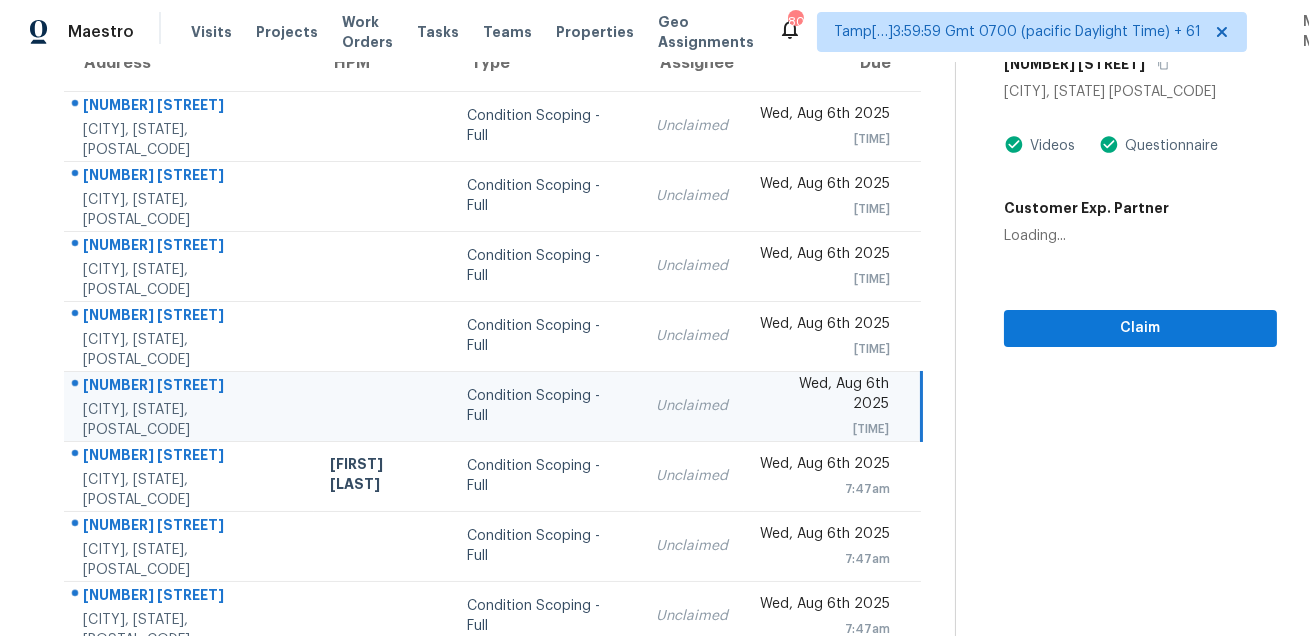 scroll, scrollTop: 144, scrollLeft: 0, axis: vertical 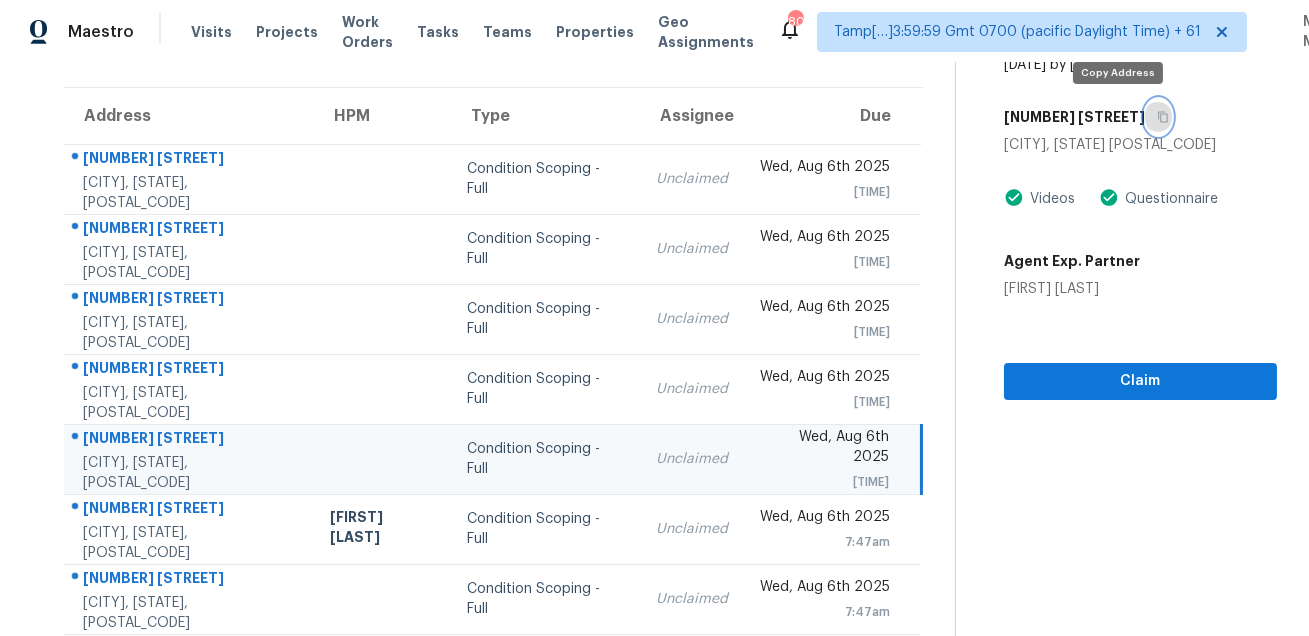 click at bounding box center (1158, 117) 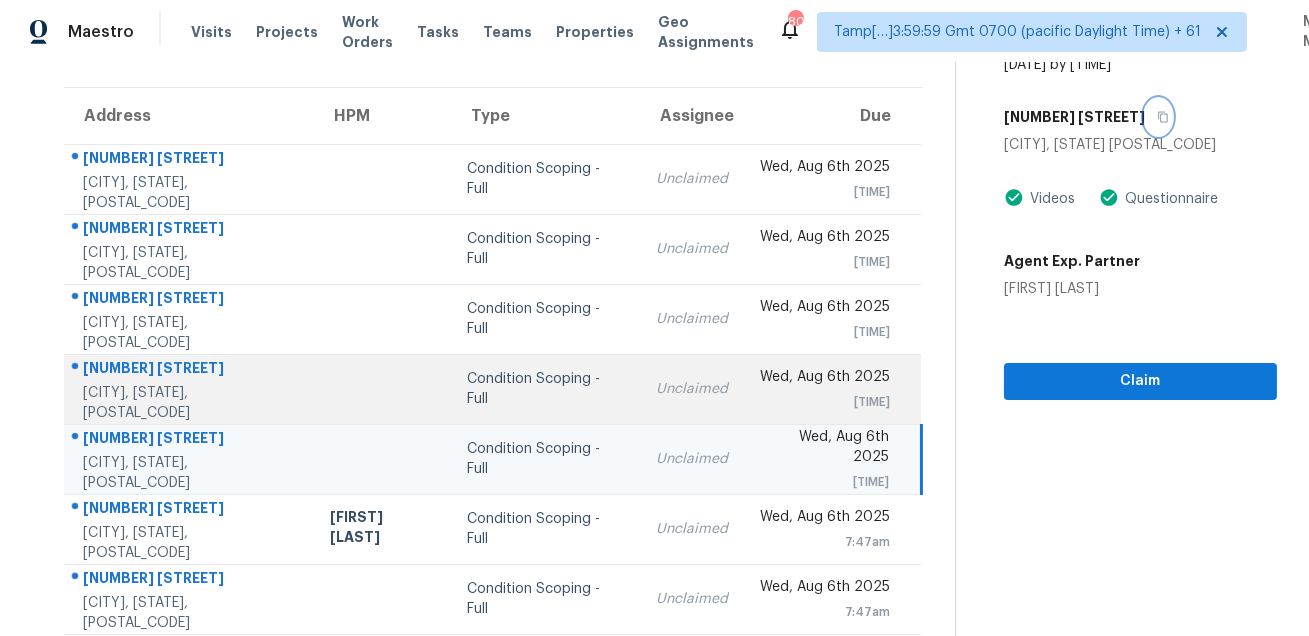 scroll, scrollTop: 405, scrollLeft: 0, axis: vertical 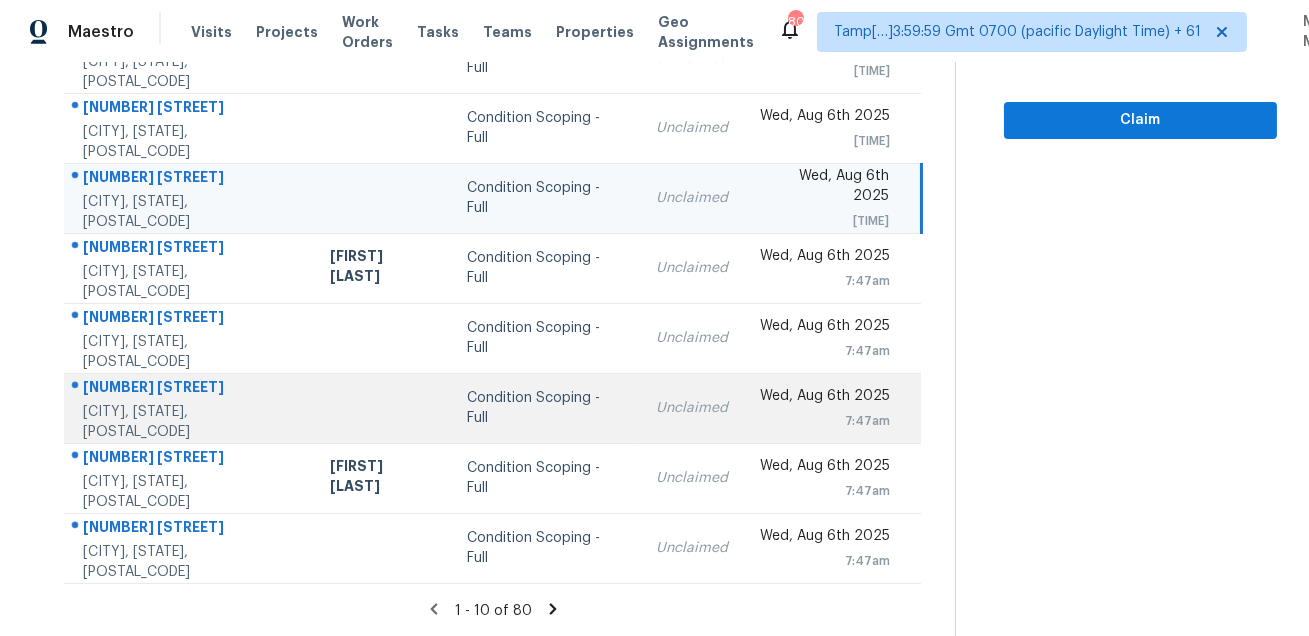 click on "Condition Scoping - Full" at bounding box center [545, 408] 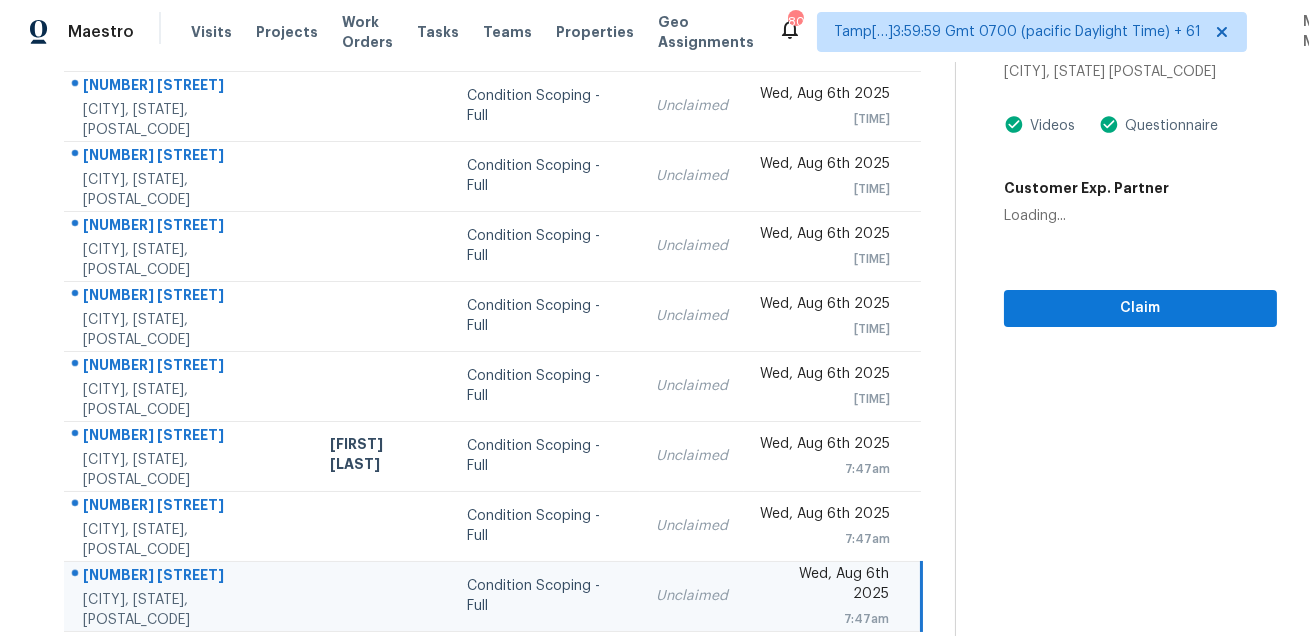 scroll, scrollTop: 0, scrollLeft: 0, axis: both 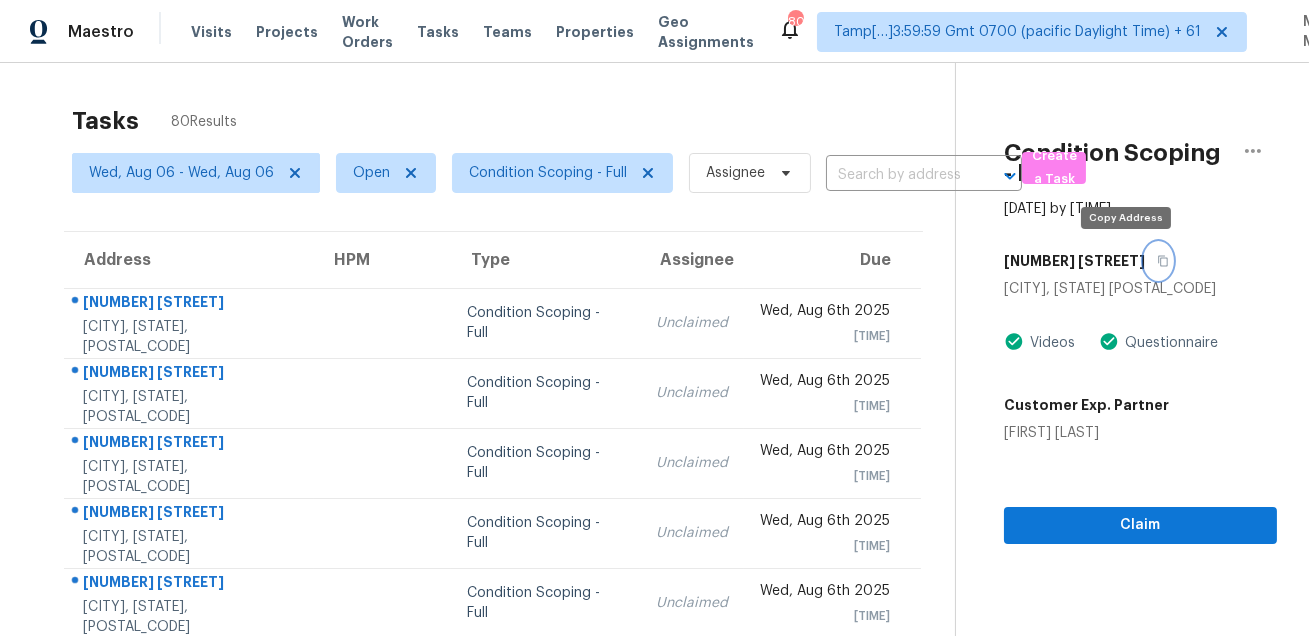 click at bounding box center [1158, 261] 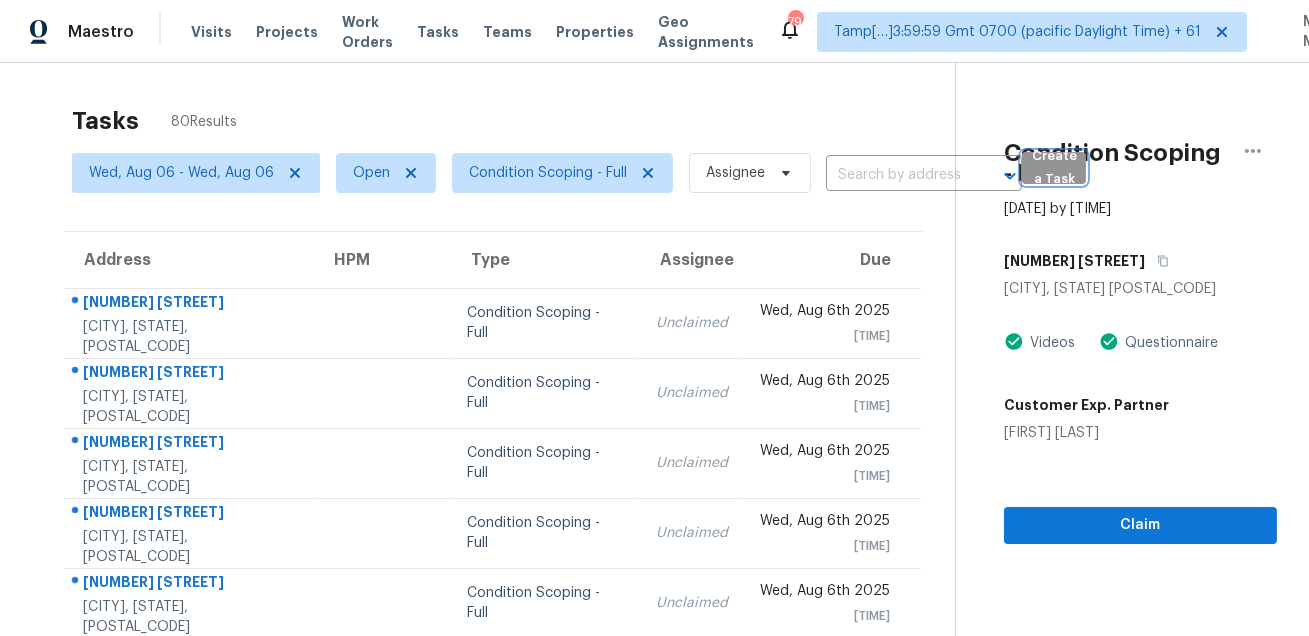 click on "Create a Task" at bounding box center [1054, 168] 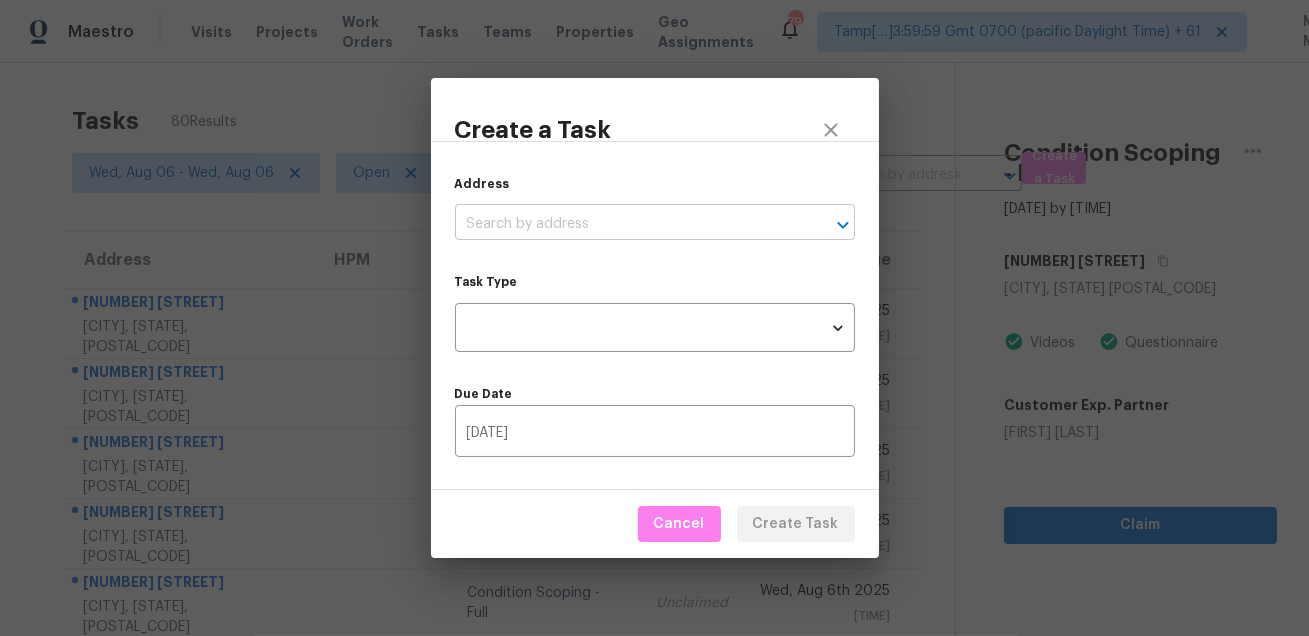 click at bounding box center (627, 224) 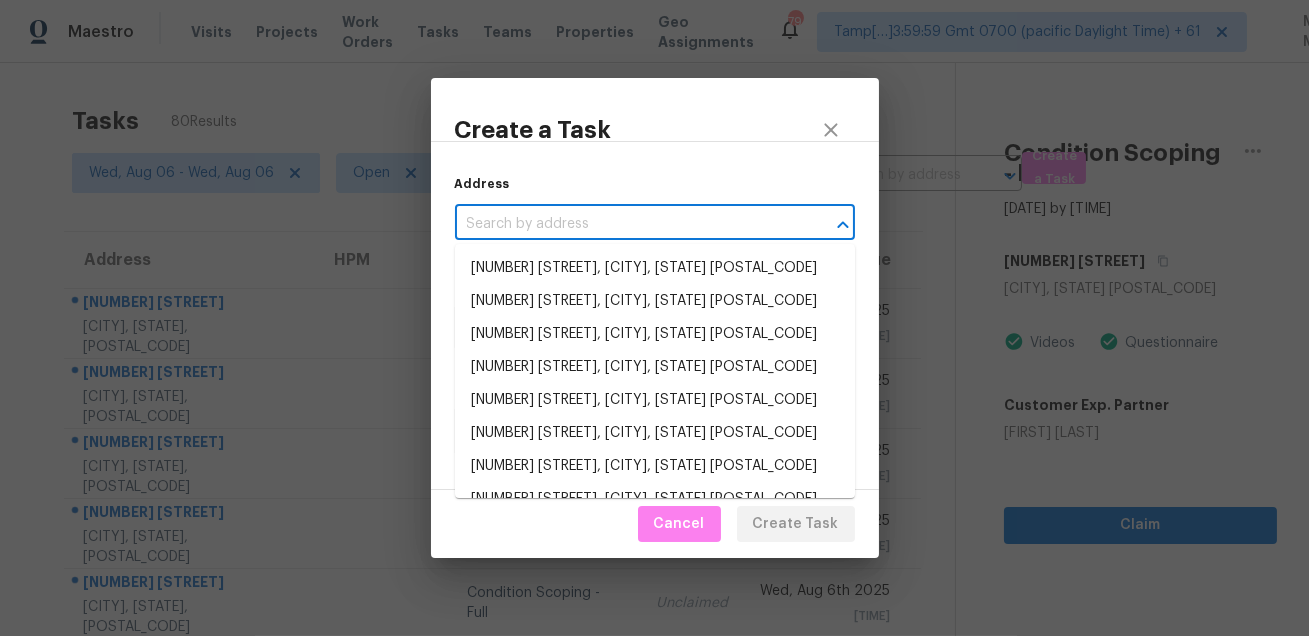 paste on "[NUMBER] [STREET], [CITY], [STATE] [POSTAL_CODE]" 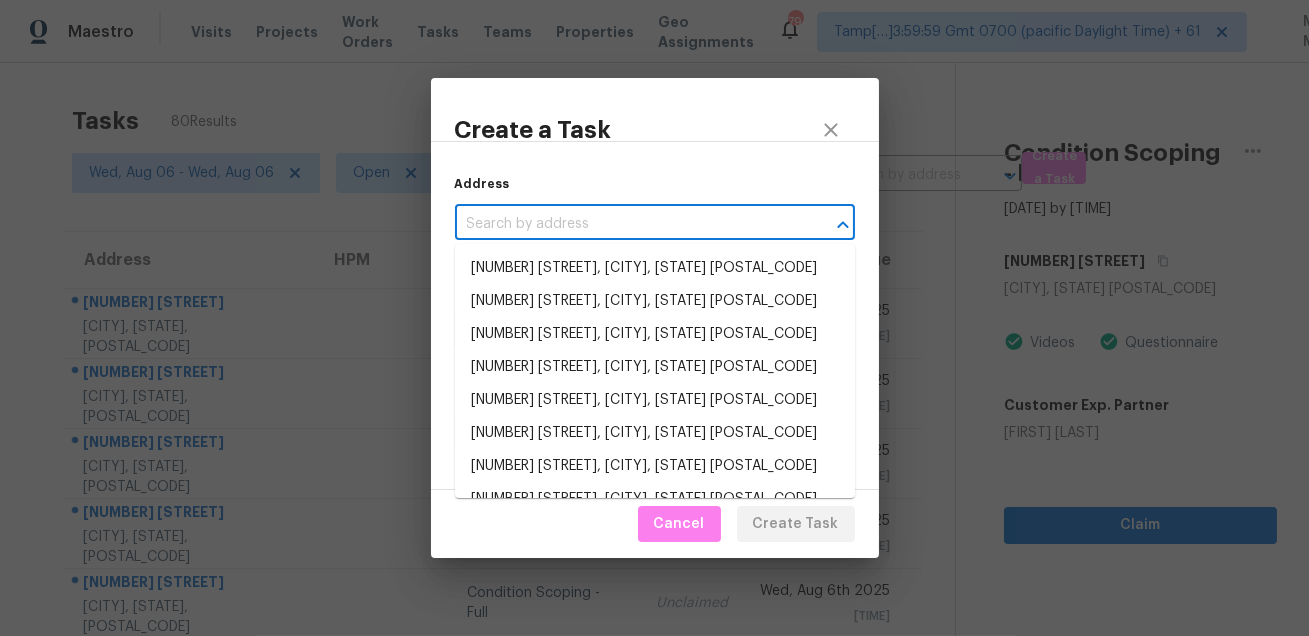 type on "[NUMBER] [STREET], [CITY], [STATE] [POSTAL_CODE]" 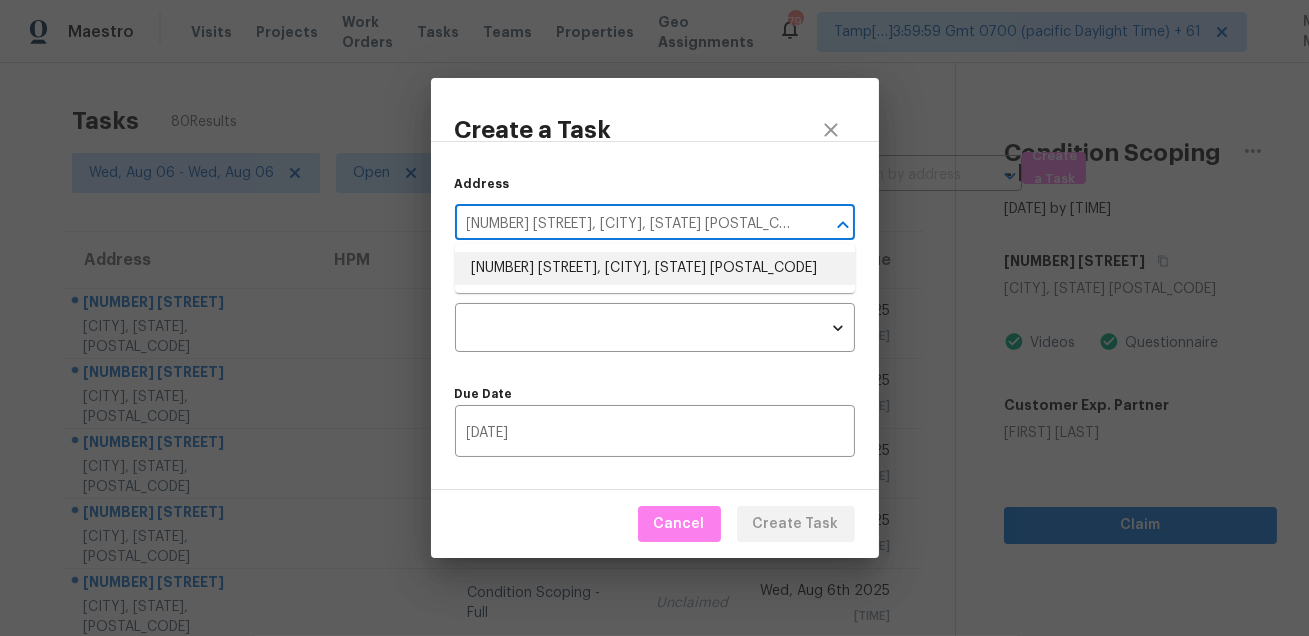 click on "[NUMBER] [STREET], [CITY], [STATE] [POSTAL_CODE]" at bounding box center (655, 268) 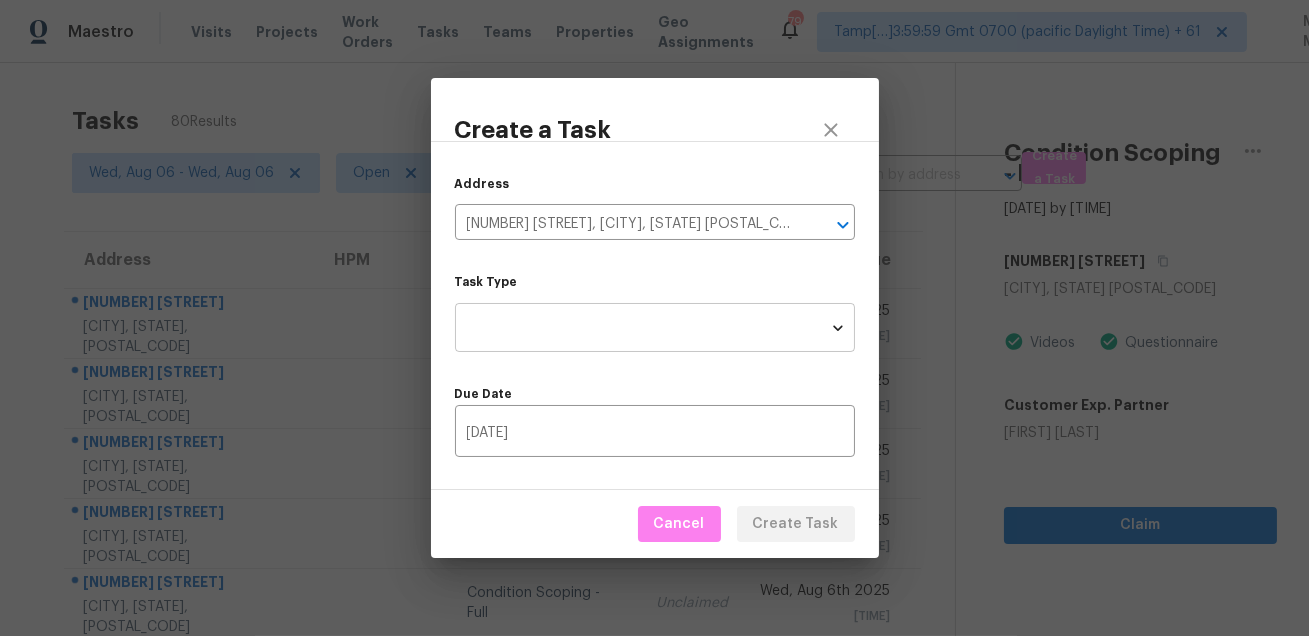 click on "Maestro Visits Projects Work Orders Tasks Teams Properties Geo Assignments [NUMBER] [STREET] […][TIME] [FIRST] [LAST] Tasks [NUMBER] Results [DAY], [DATE] - [DAY], [DATE] [CONDITION] [ASSIGNEE] ​ Create a Task Address [NUMBER] [STREET]   [CITY], [STATE], [POSTAL_CODE] [CONDITION] [ASSIGNEE] [DAY], [DATE] [TIME] [NUMBER] [STREET]   [CITY], [STATE], [POSTAL_CODE] [CONDITION] [ASSIGNEE] [DAY], [DATE] [TIME] [NUMBER] [STREET]   [CITY], [STATE], [POSTAL_CODE] [CONDITION] [ASSIGNEE] [DAY], [DATE] [TIME] [NUMBER] [STREET]   [CITY], [STATE], [POSTAL_CODE] [CONDITION] [ASSIGNEE] [DAY], [DATE] [TIME] [NUMBER] [STREET]   [CITY], [STATE], [POSTAL_CODE] [CONDITION] [ASSIGNEE] [DAY], [DATE] [TIME] [NUMBER] [STREET] [FIRST] [LAST] [CONDITION] [ASSIGNEE] [DAY], [DATE] [TIME] [NUMBER] [STREET]   [CITY], [STATE], [POSTAL_CODE] [CONDITION] [ASSIGNEE] [DAY], [DATE] [TIME] [NUMBER] [STREET]   [TIME]" at bounding box center [654, 318] 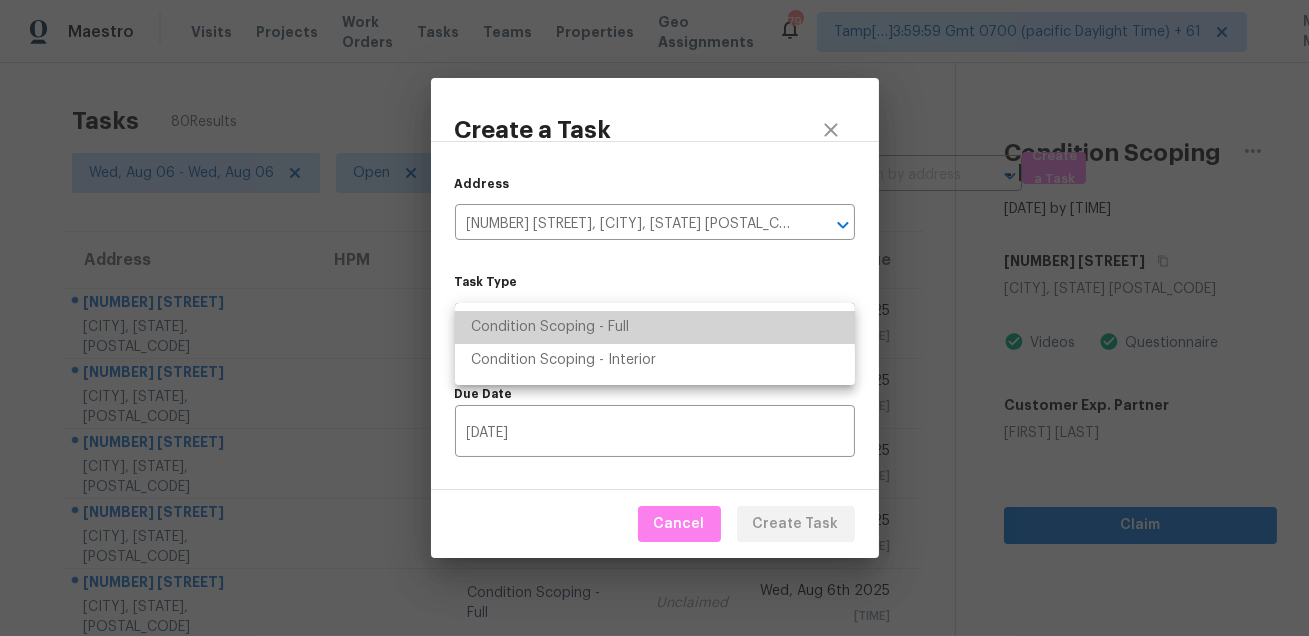 click on "Condition Scoping - Full" at bounding box center (655, 327) 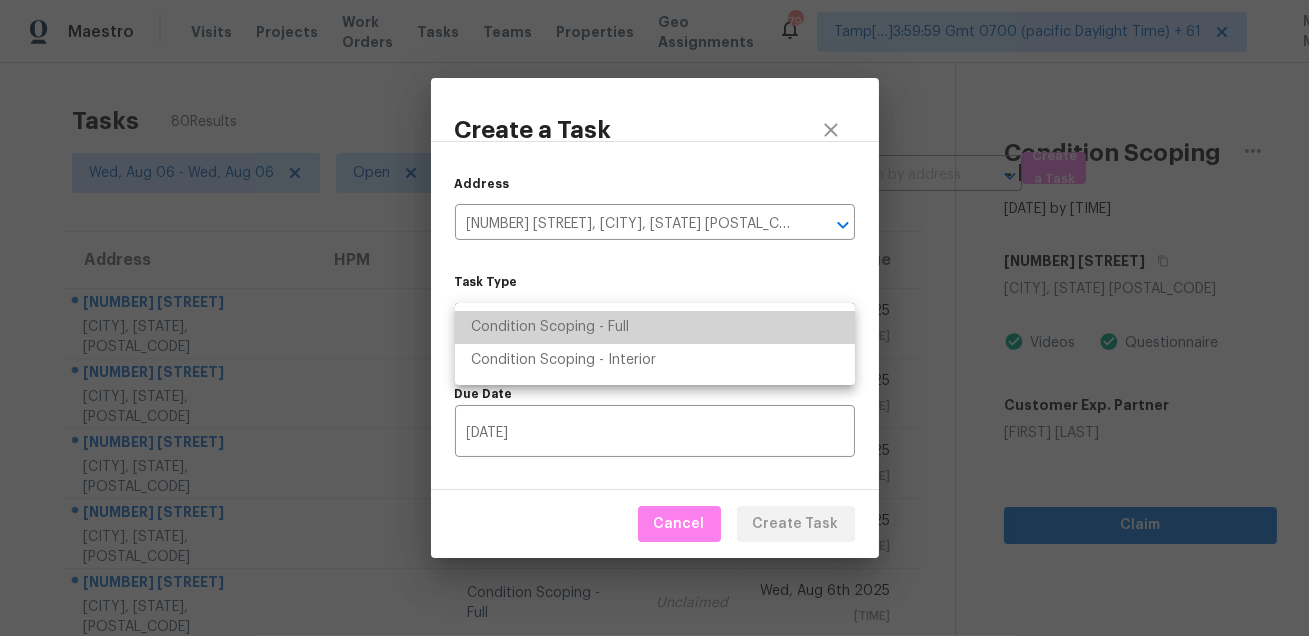 type on "virtual_full_assessment" 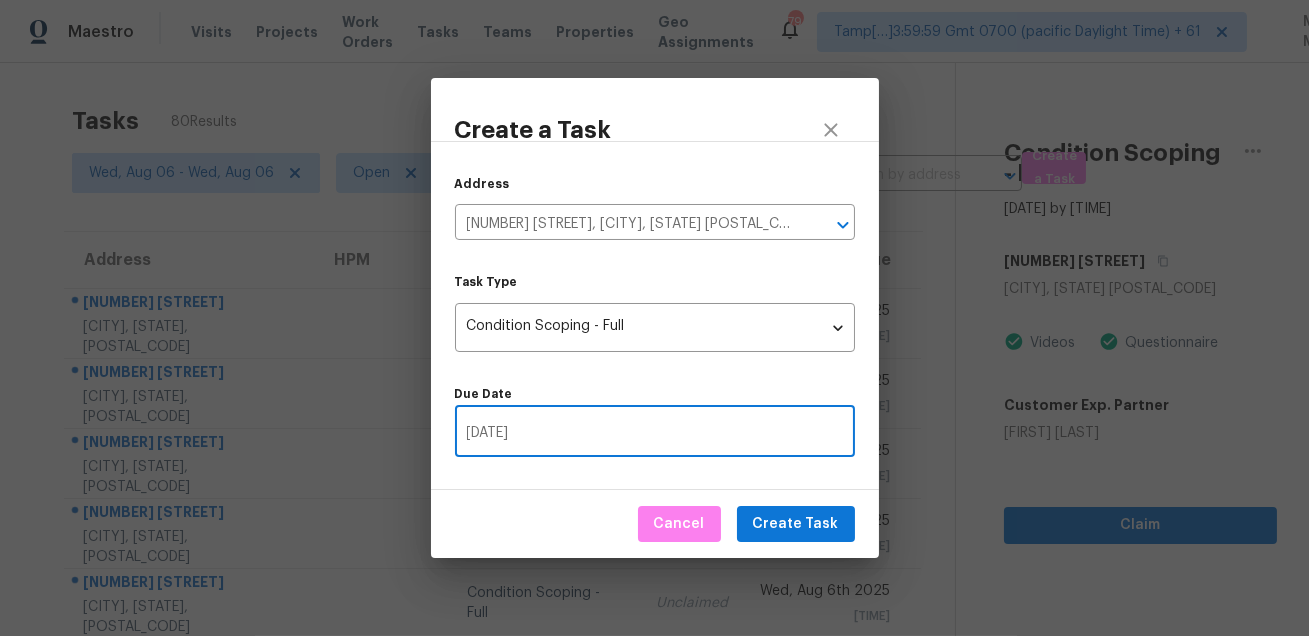 click on "[DATE]" at bounding box center (655, 433) 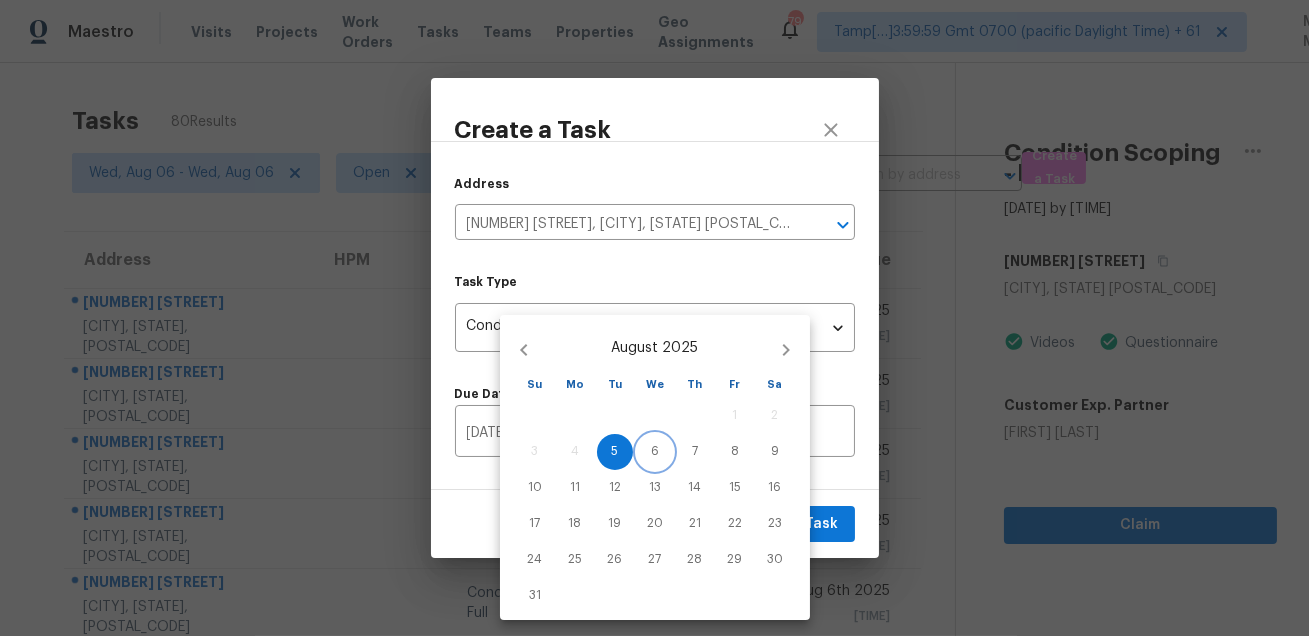 click on "6" at bounding box center (655, 451) 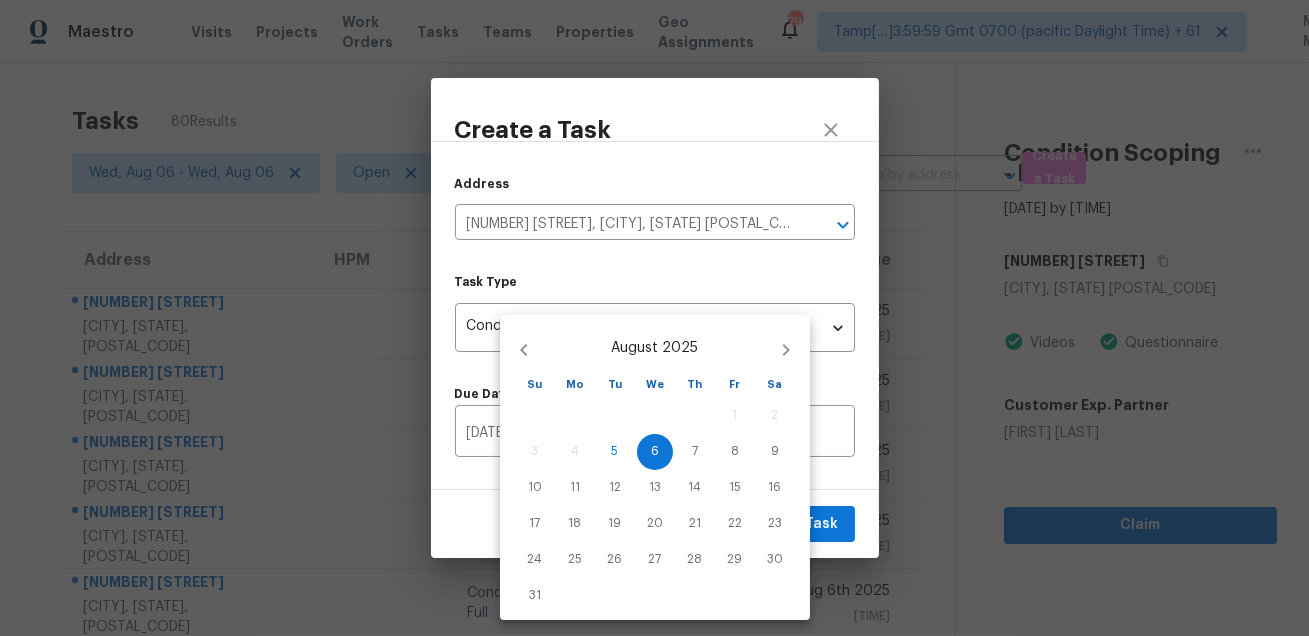 click at bounding box center [654, 318] 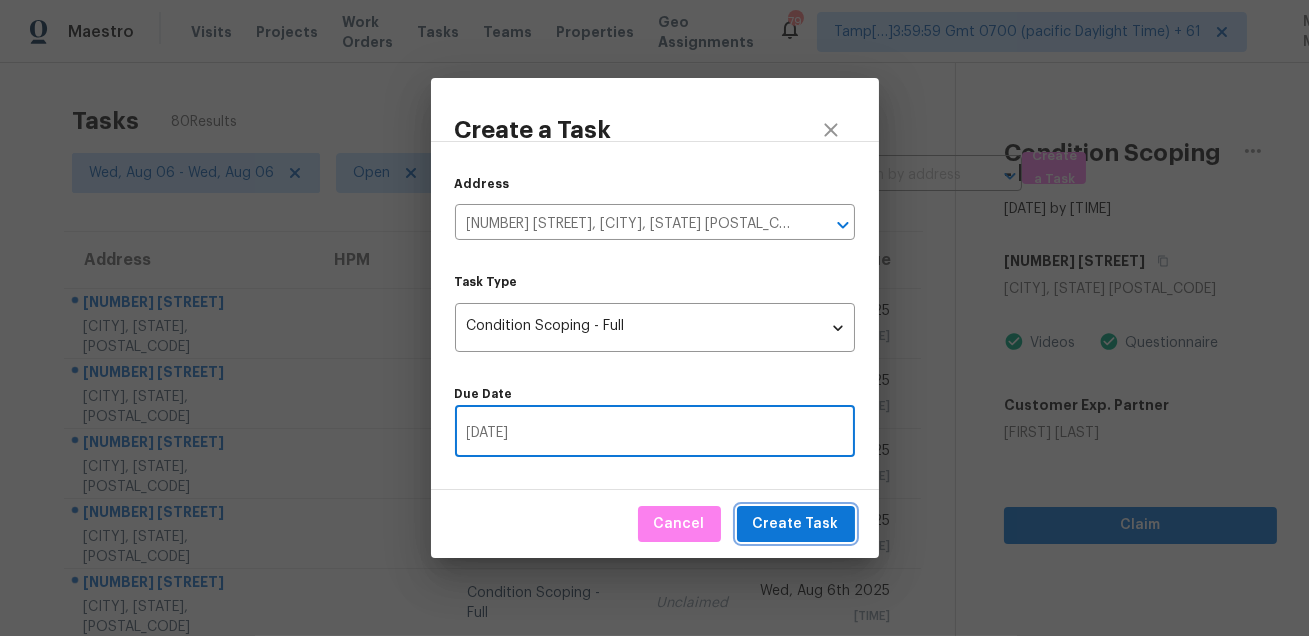 click on "Create Task" at bounding box center [796, 524] 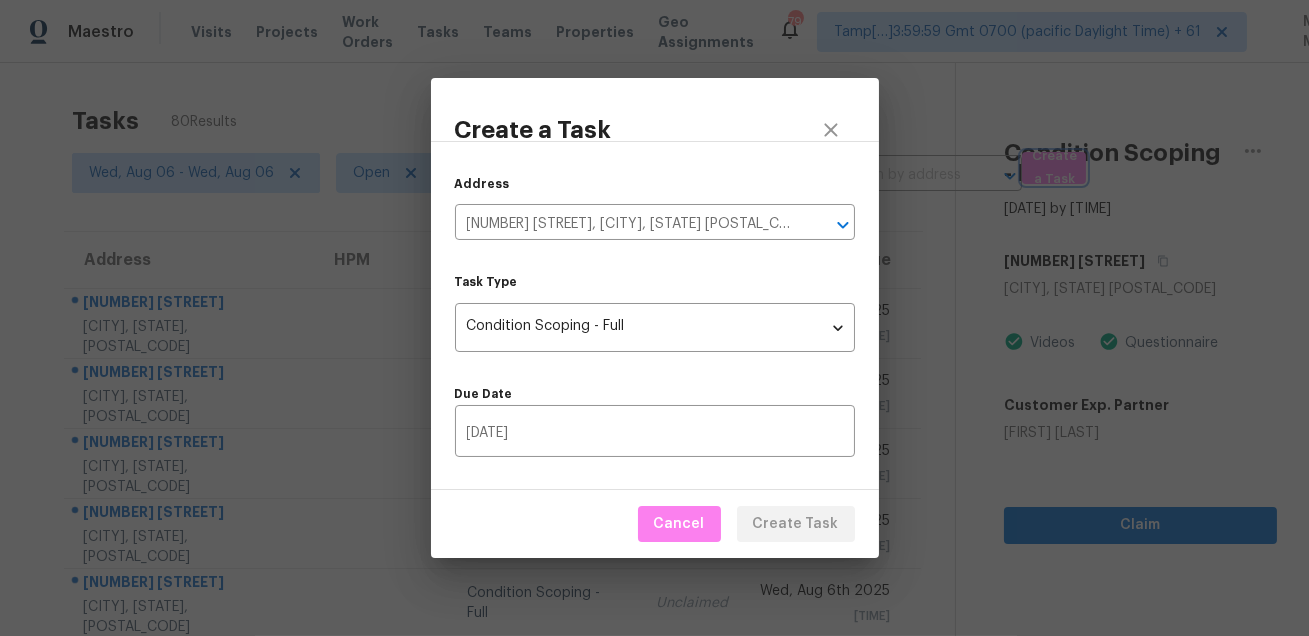 type 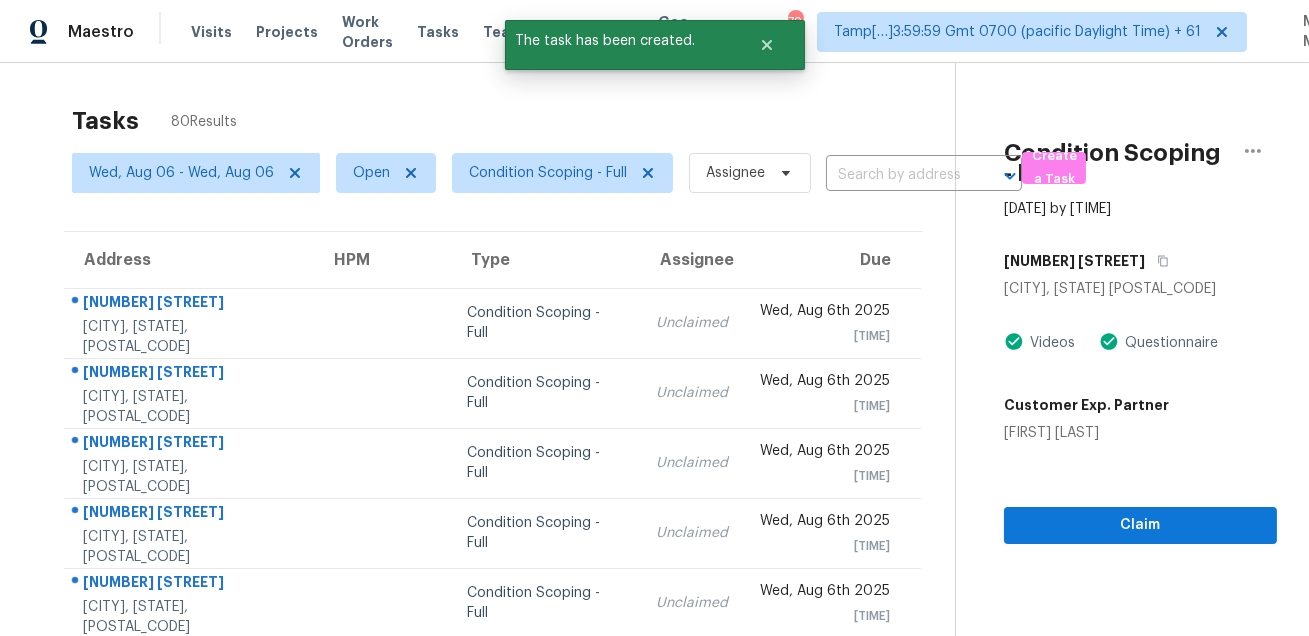 click on "Tasks 80  Results" at bounding box center (513, 121) 